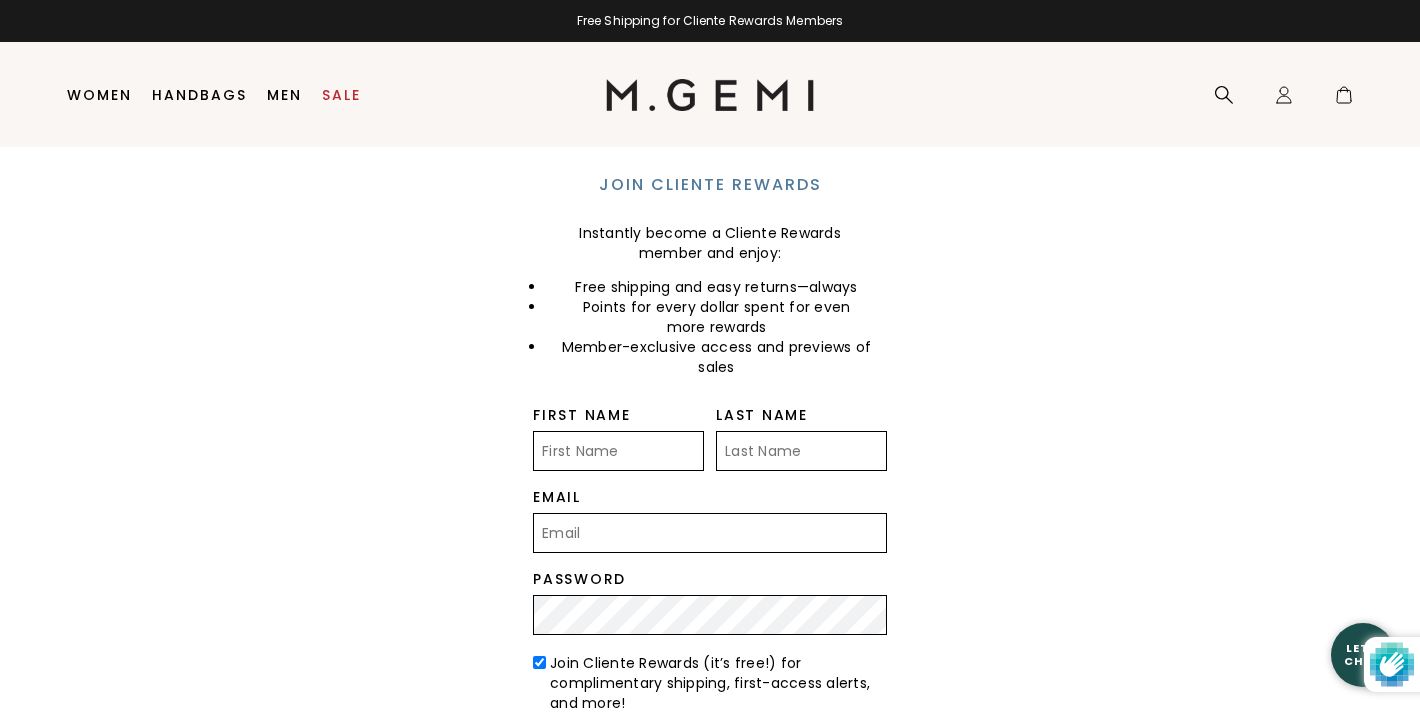 scroll, scrollTop: 0, scrollLeft: 0, axis: both 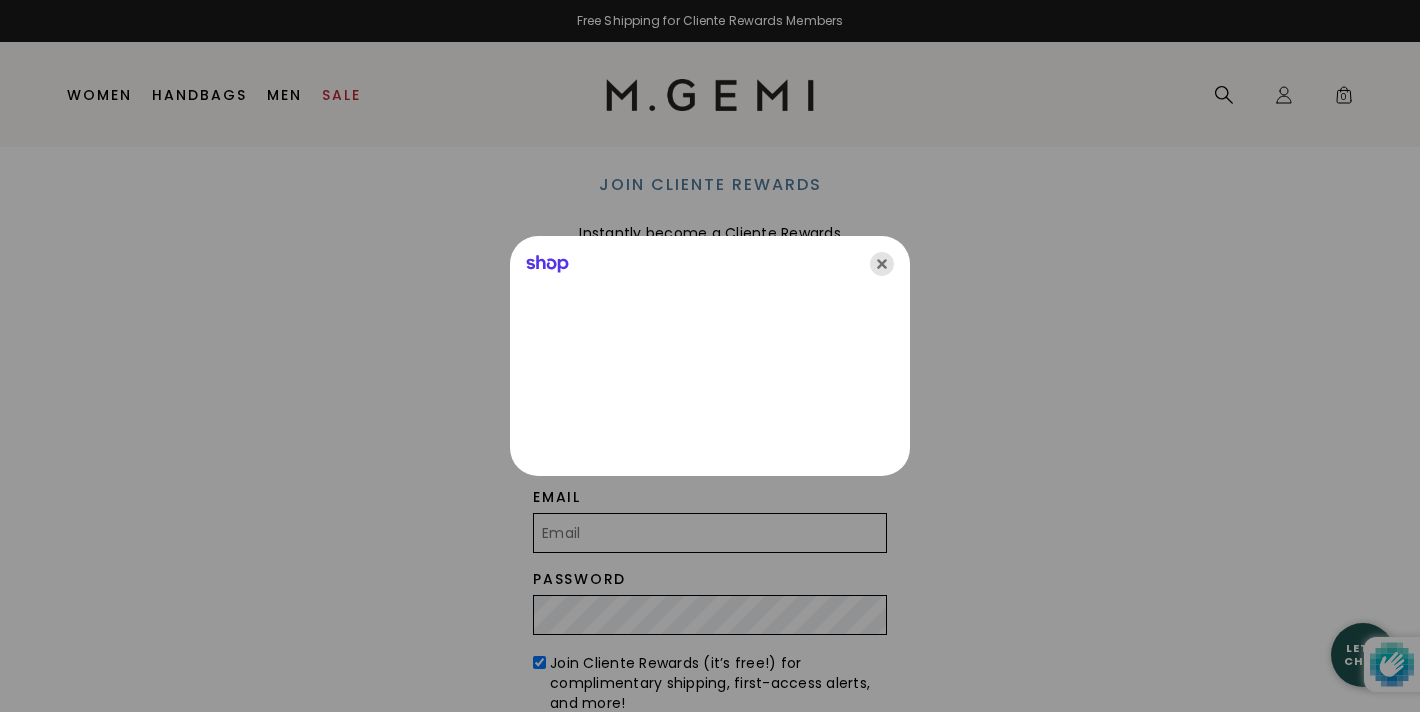 click 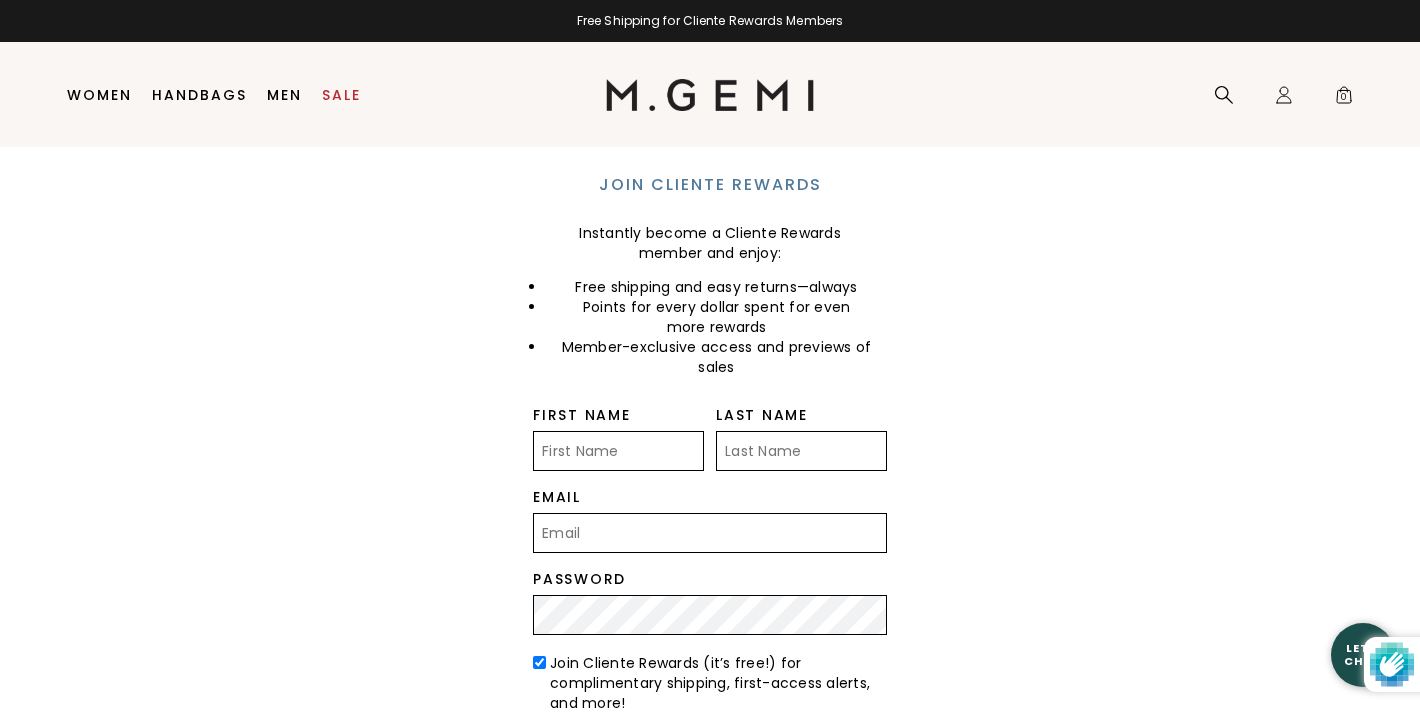 click on "First Name" at bounding box center [618, 451] 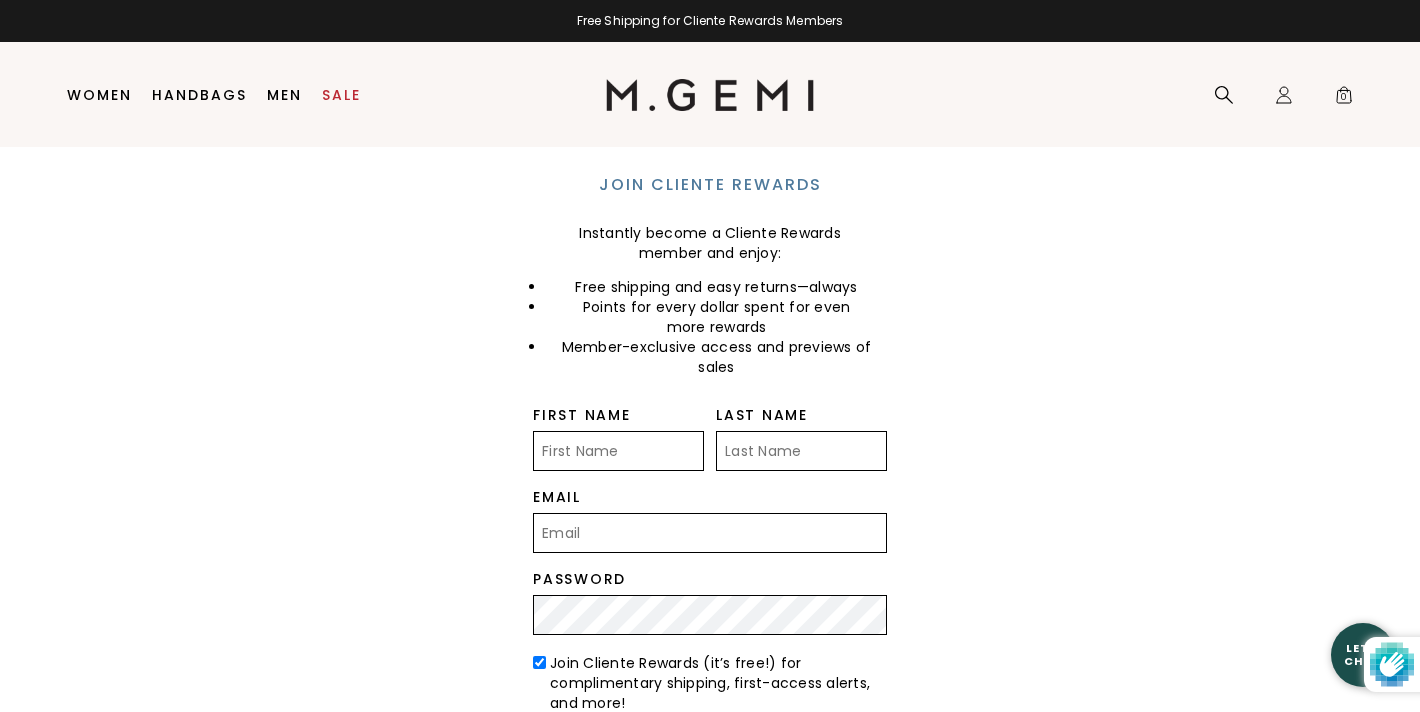 type on "Deb" 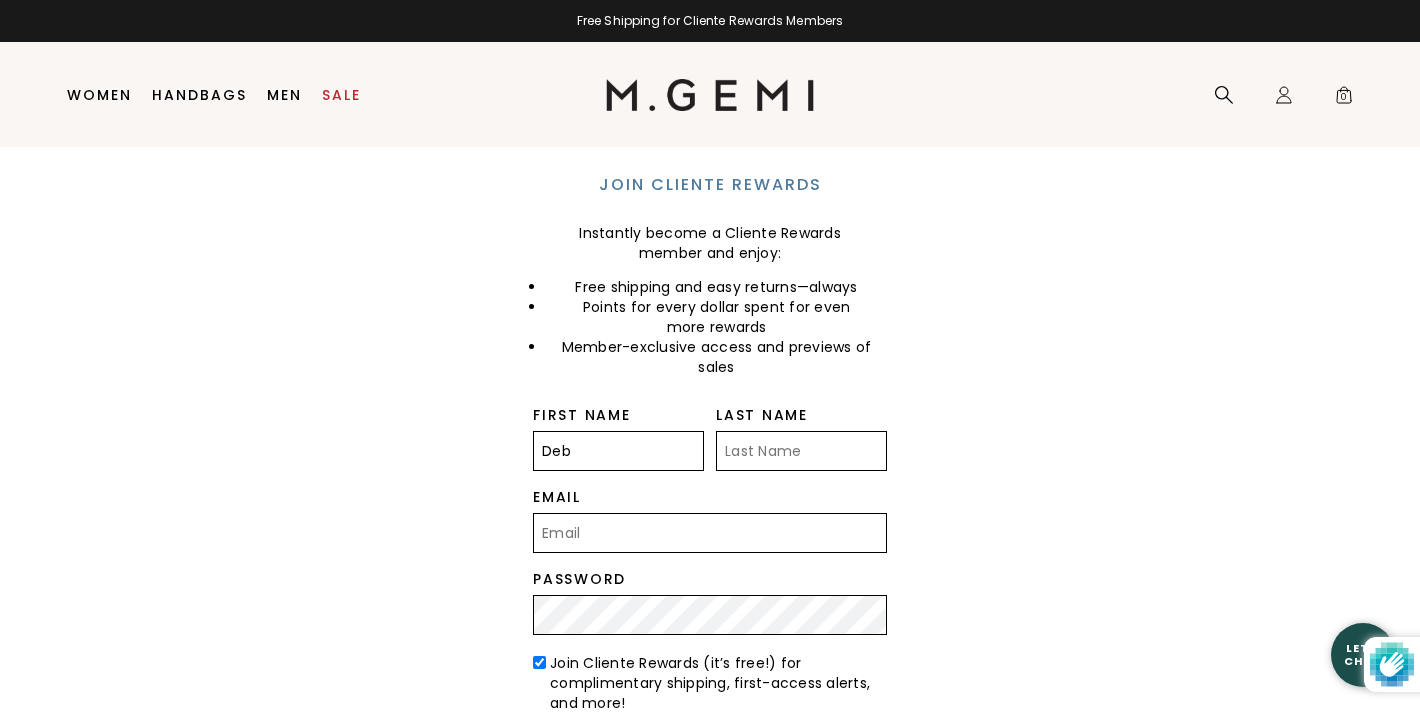 type on "[PERSON_NAME]" 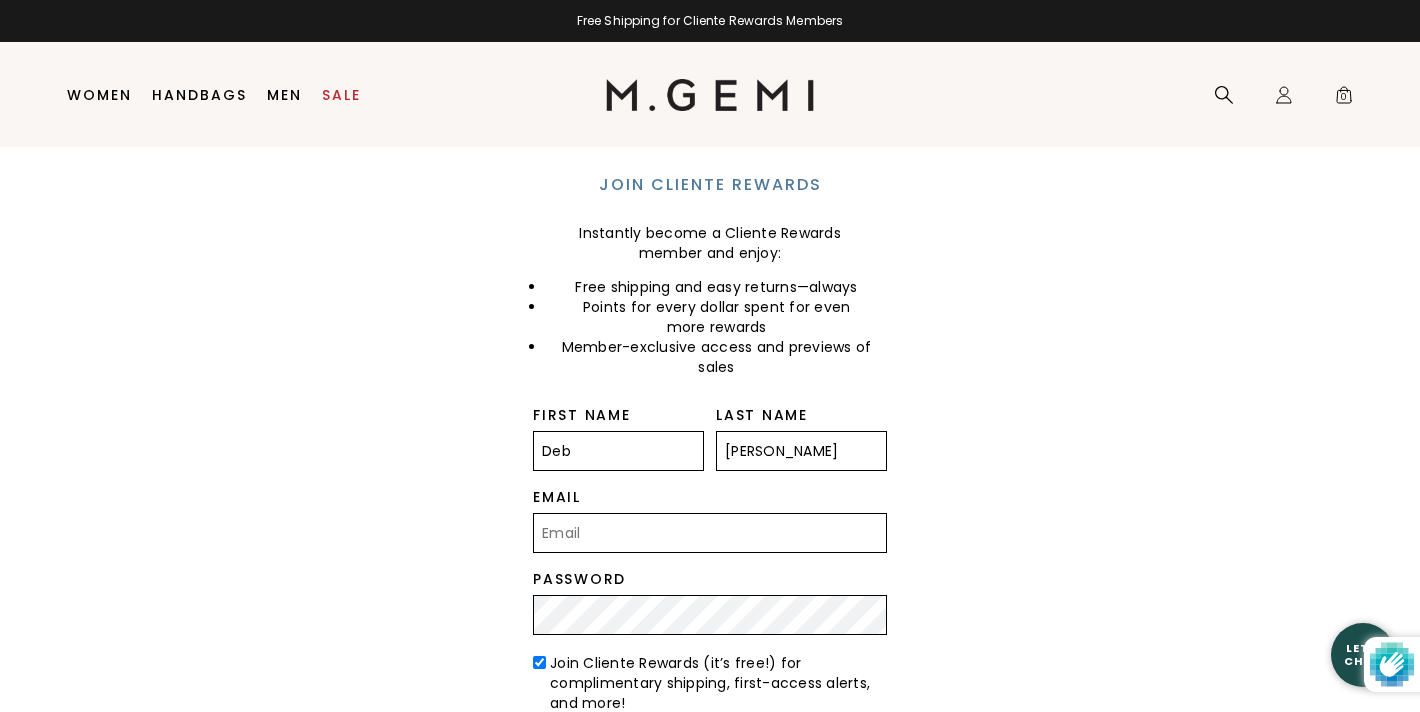 type on "deborah.iaquinto@gmail.com" 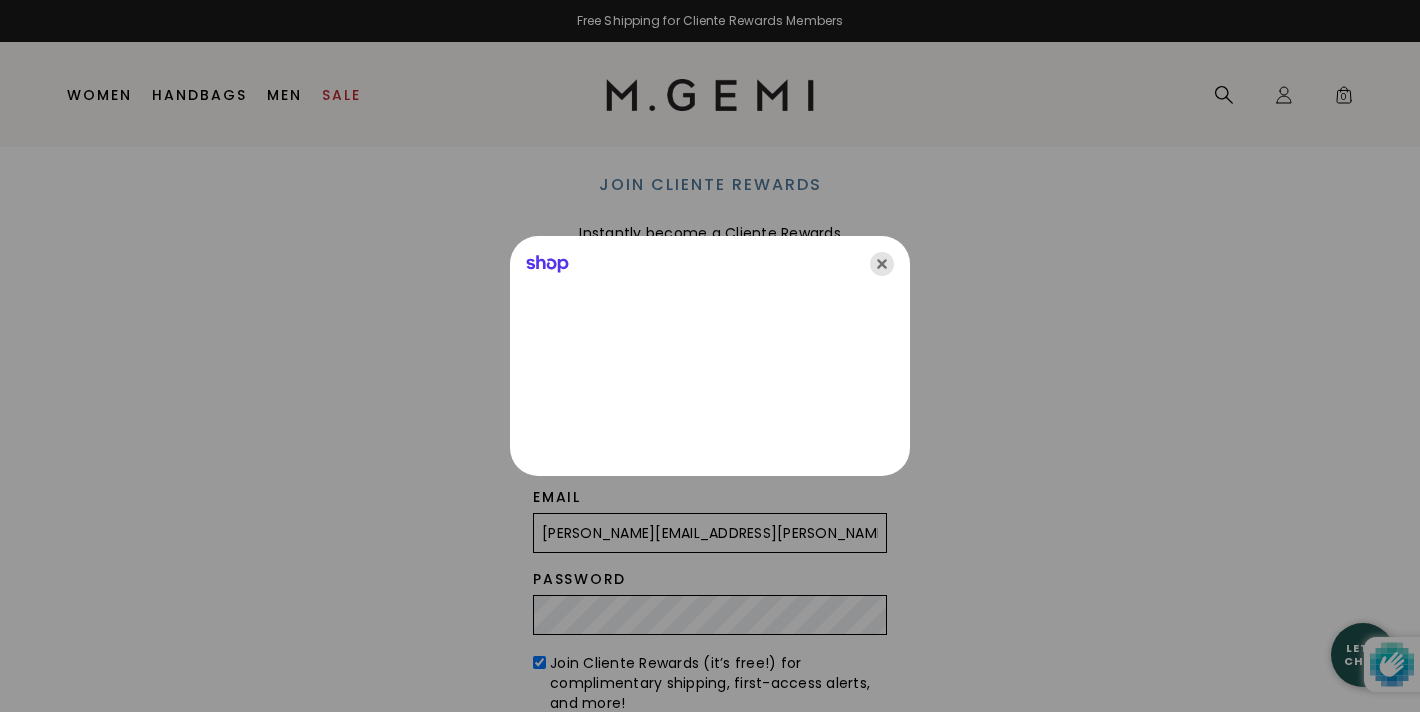 click 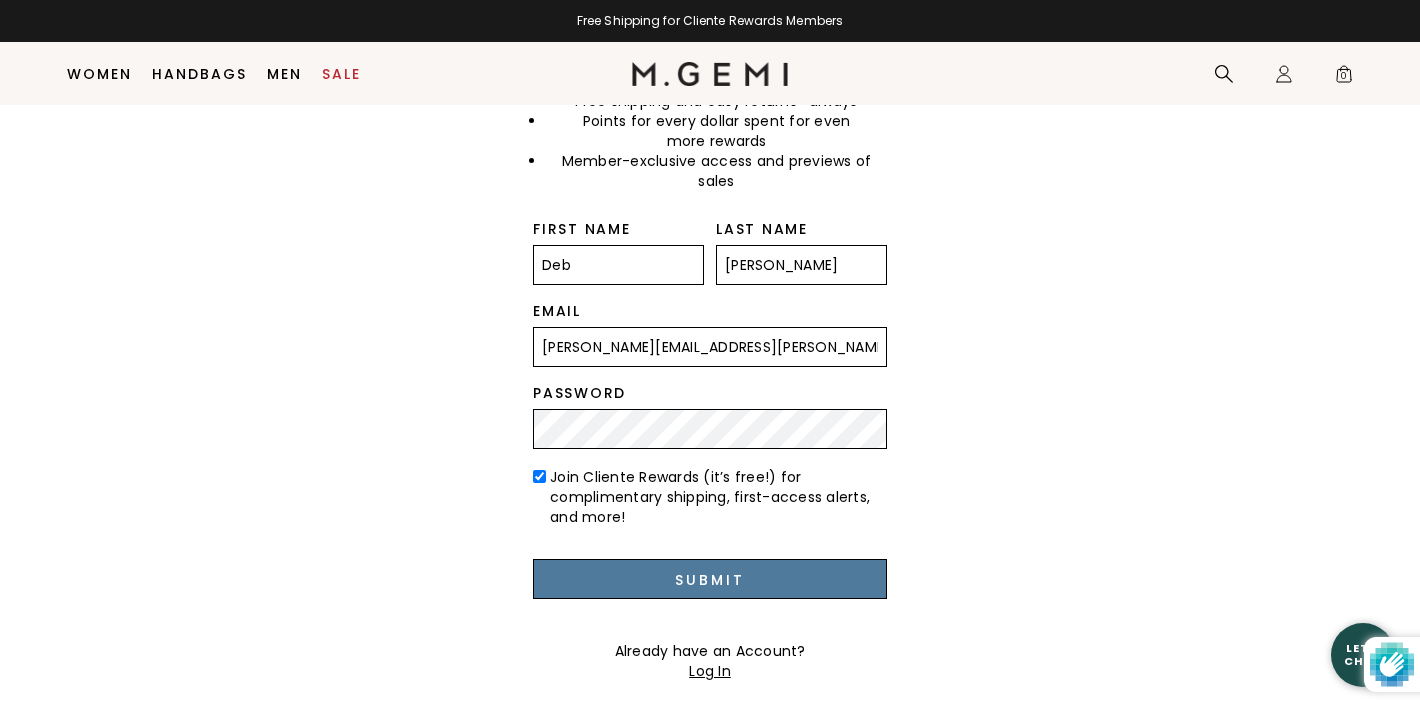 scroll, scrollTop: 146, scrollLeft: 0, axis: vertical 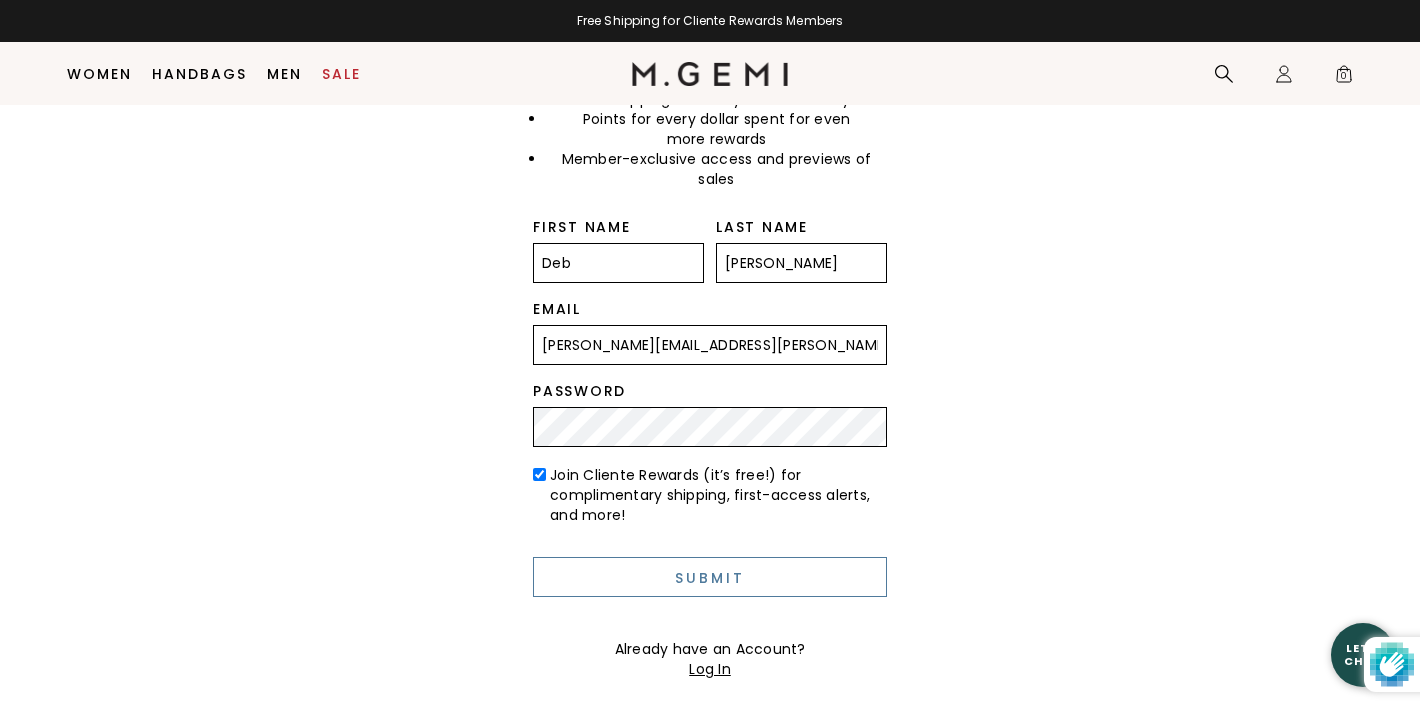 click on "Submit" at bounding box center (710, 577) 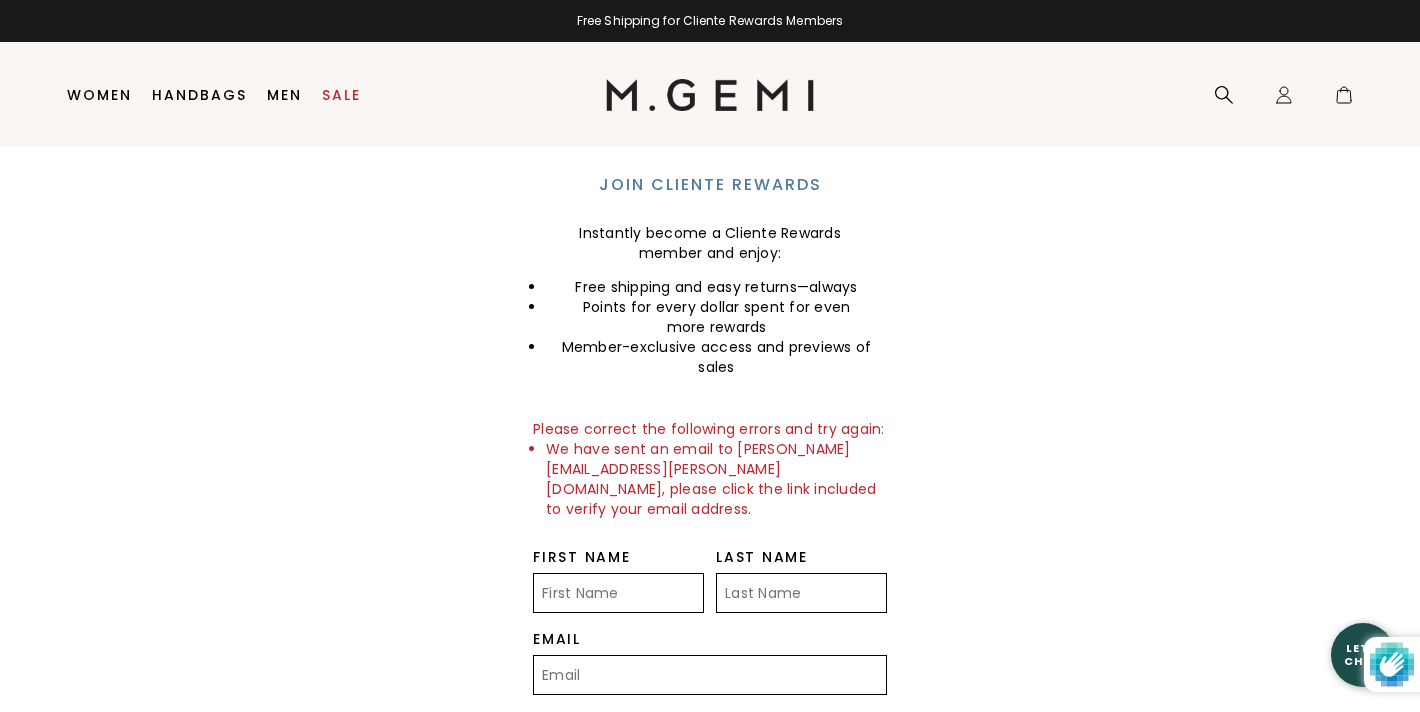 scroll, scrollTop: 0, scrollLeft: 0, axis: both 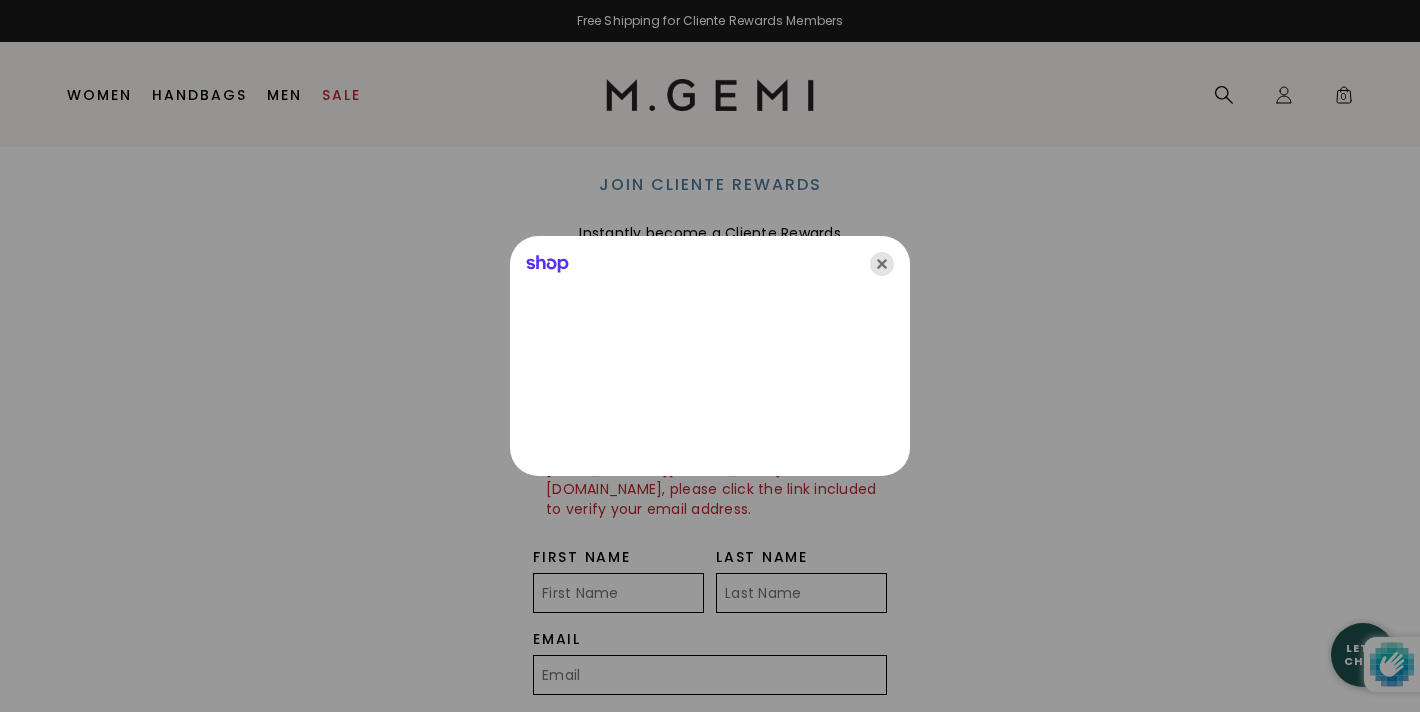 click 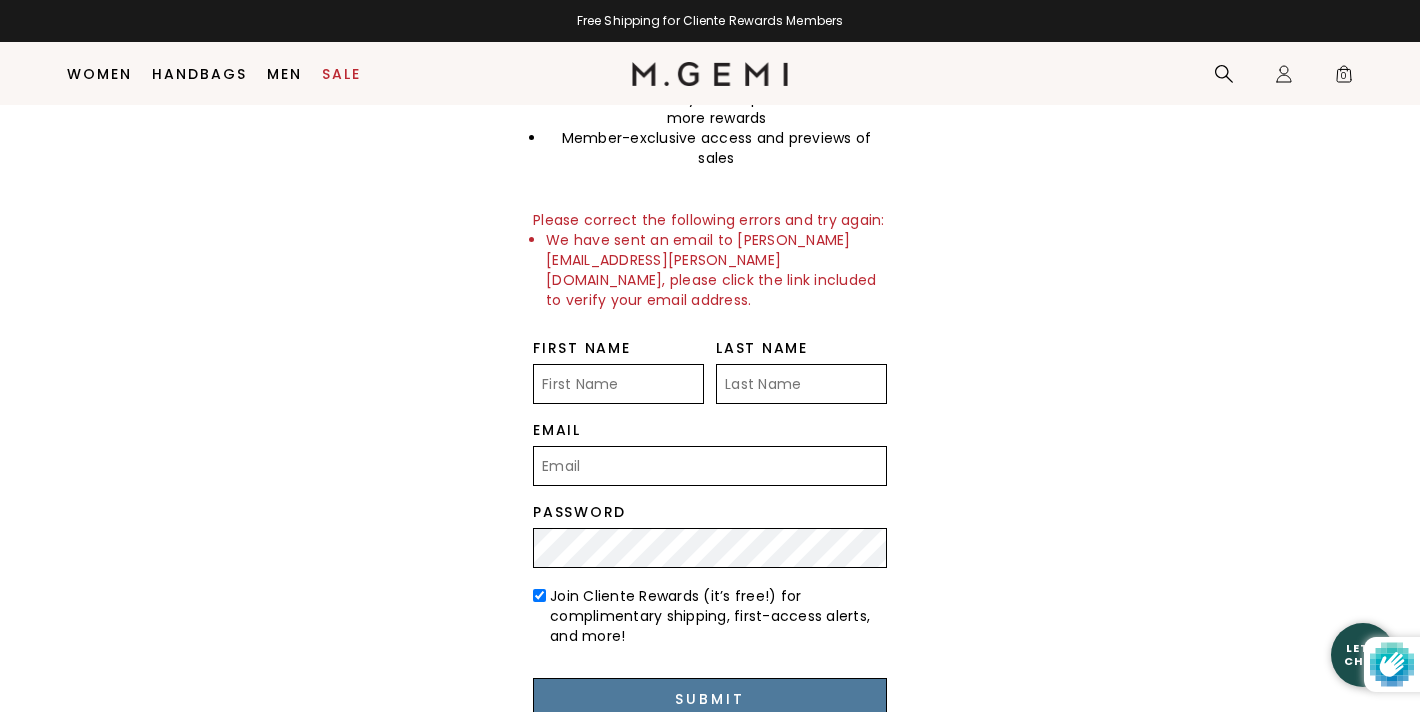 scroll, scrollTop: 165, scrollLeft: 0, axis: vertical 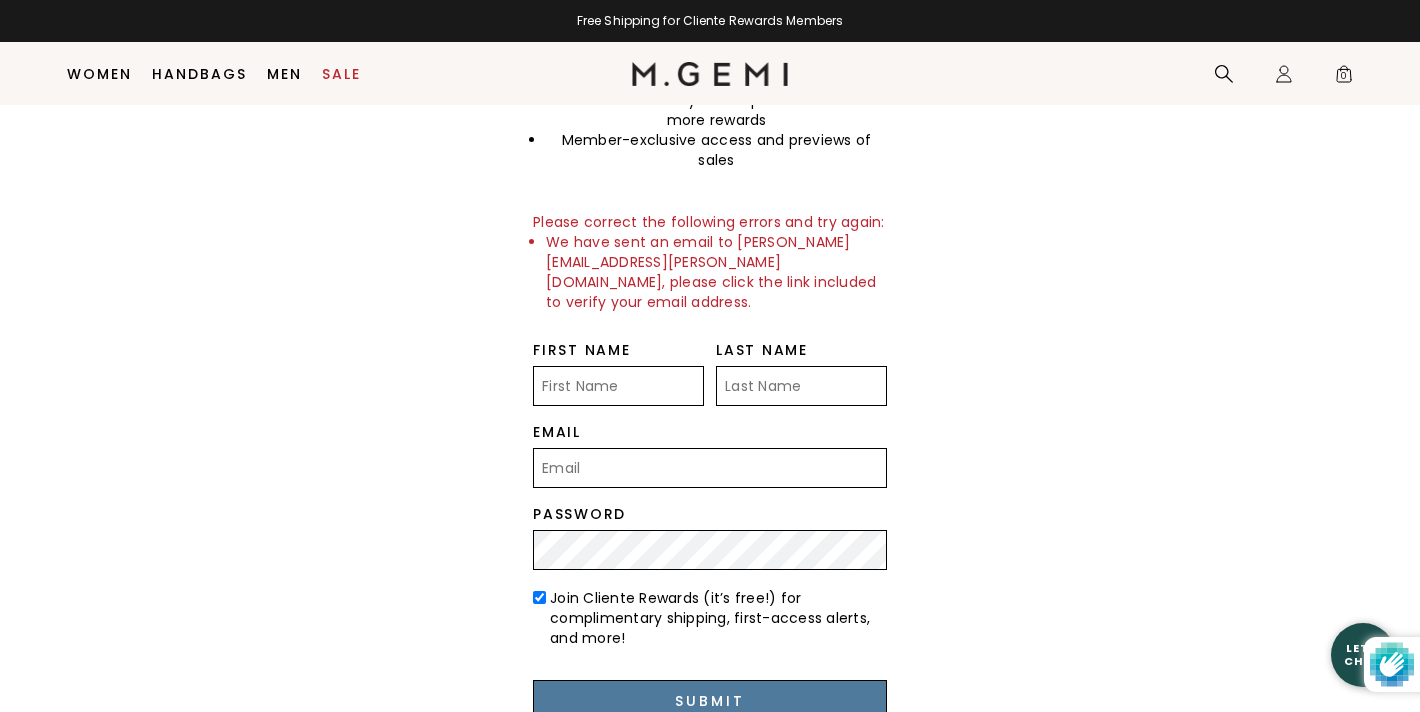 click on "First Name" at bounding box center (618, 386) 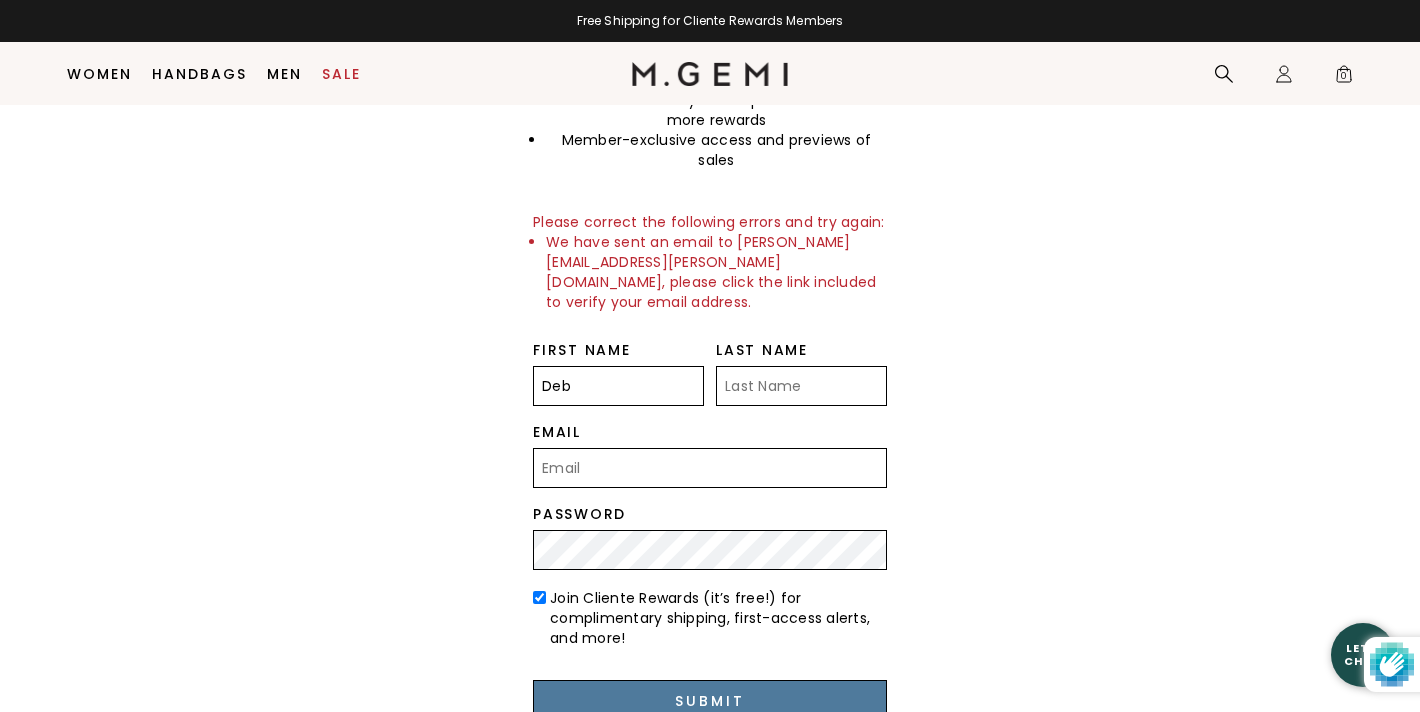 type on "[PERSON_NAME]" 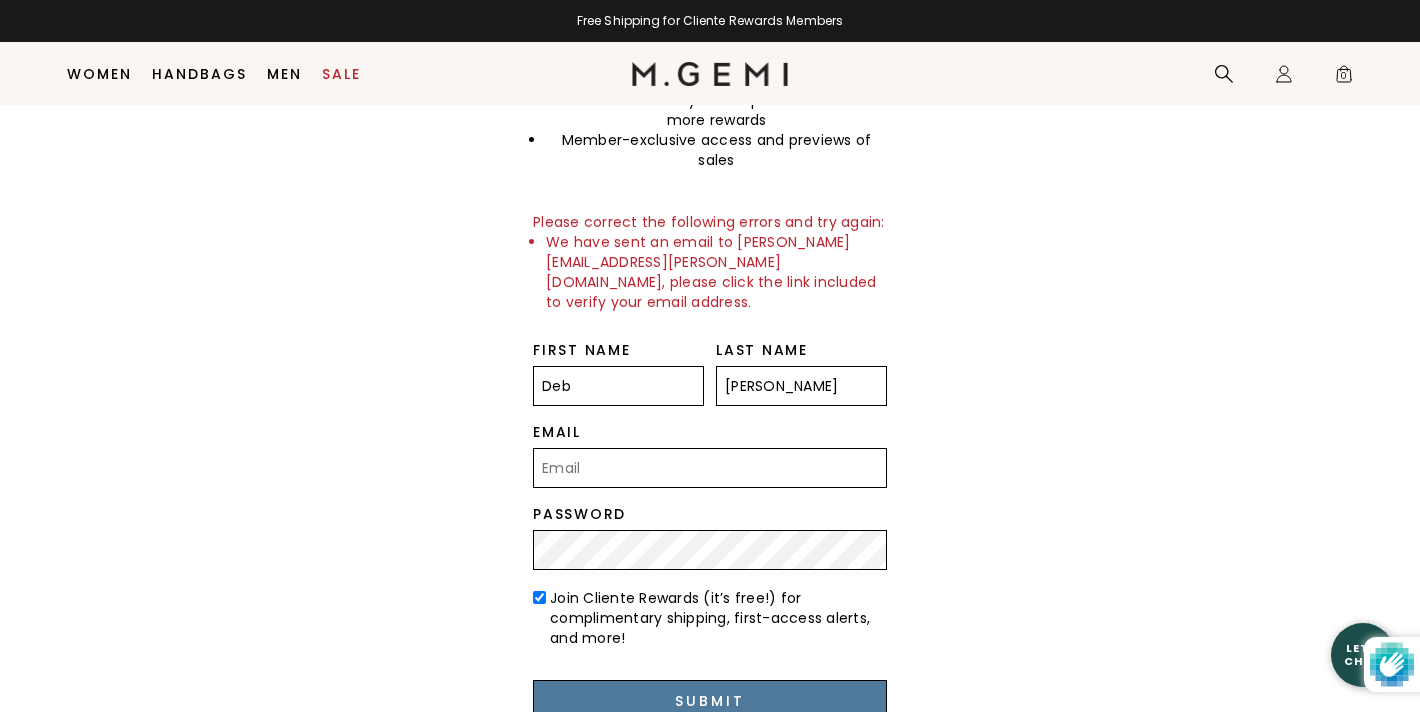 type on "deborah.iaquinto@gmail.com" 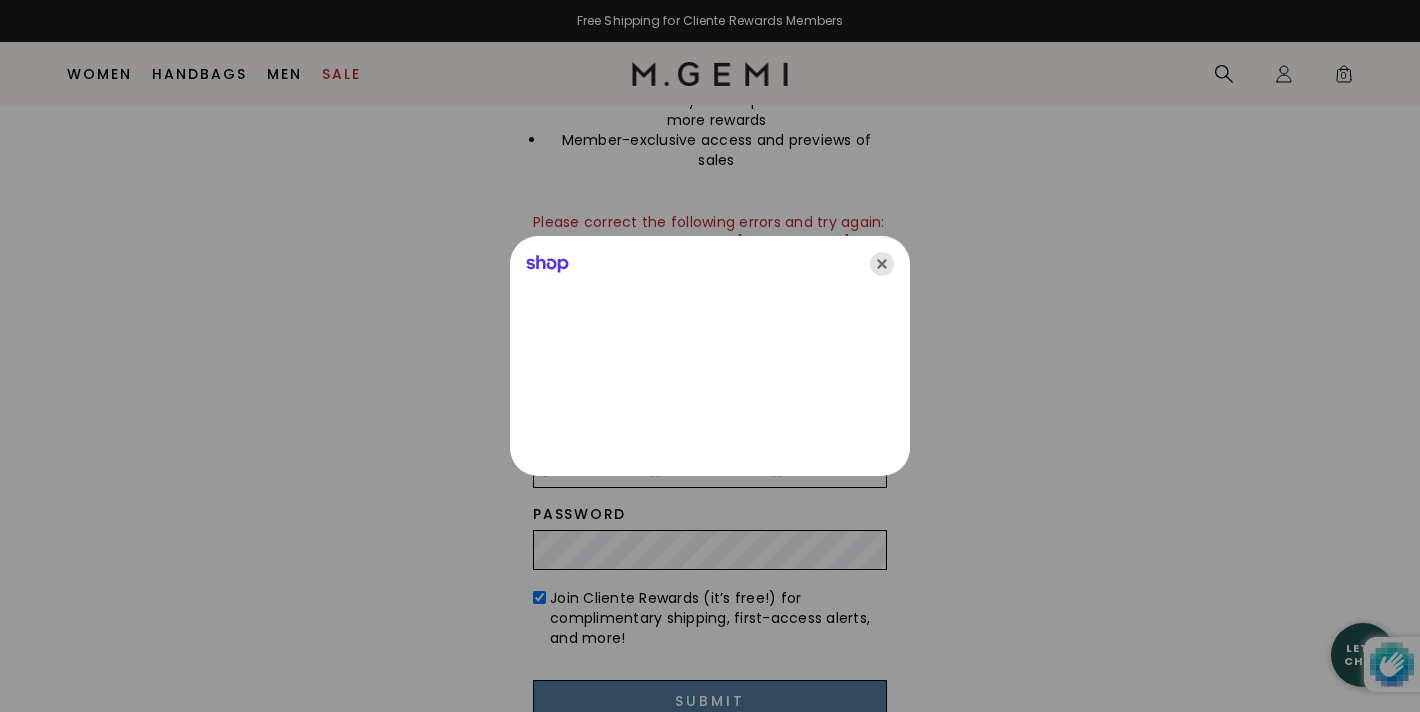 click 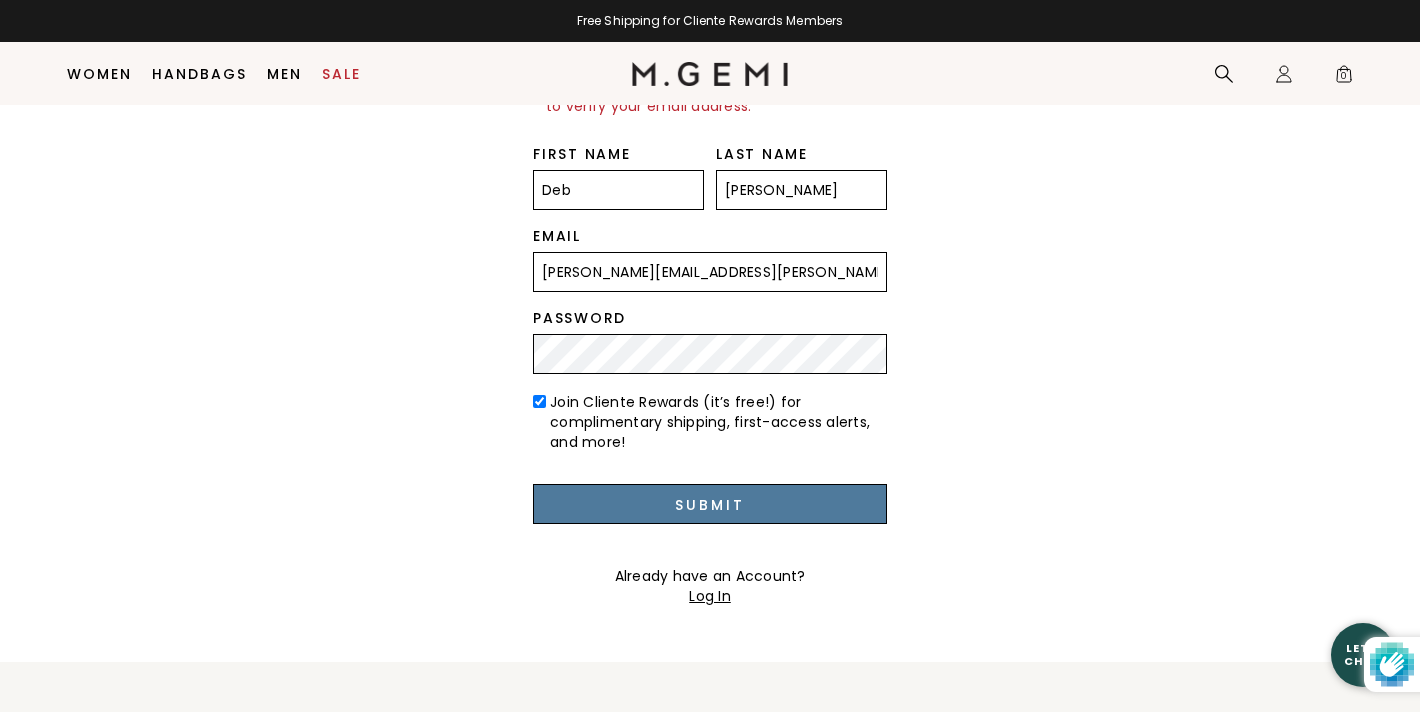 scroll, scrollTop: 362, scrollLeft: 0, axis: vertical 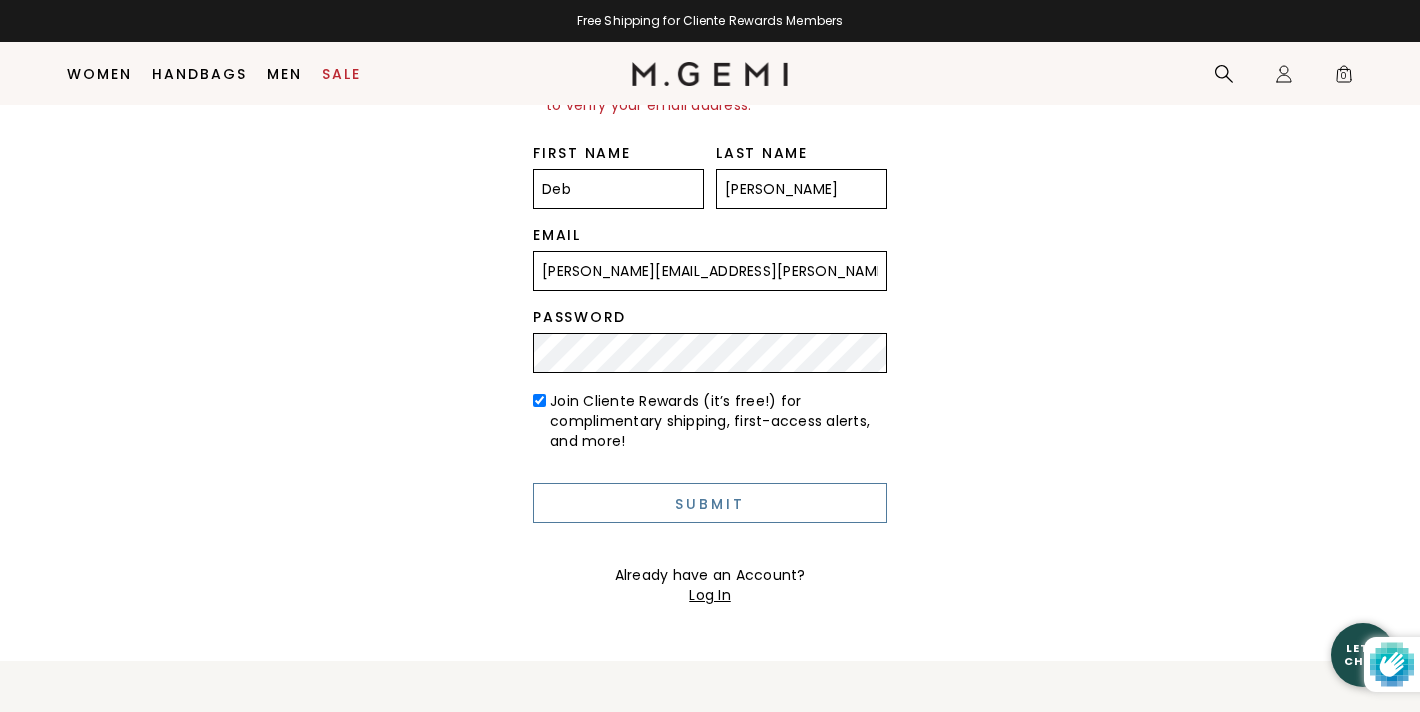 click on "Submit" at bounding box center [710, 503] 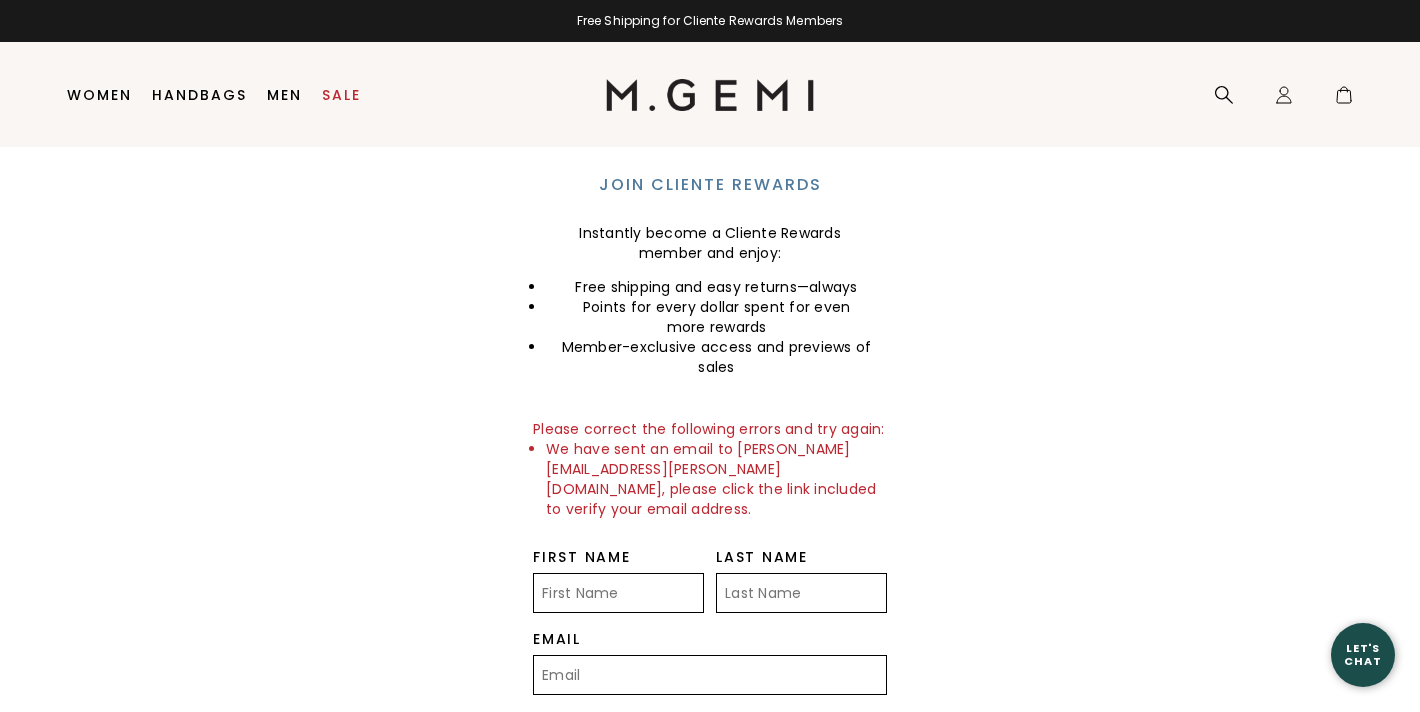 scroll, scrollTop: 0, scrollLeft: 0, axis: both 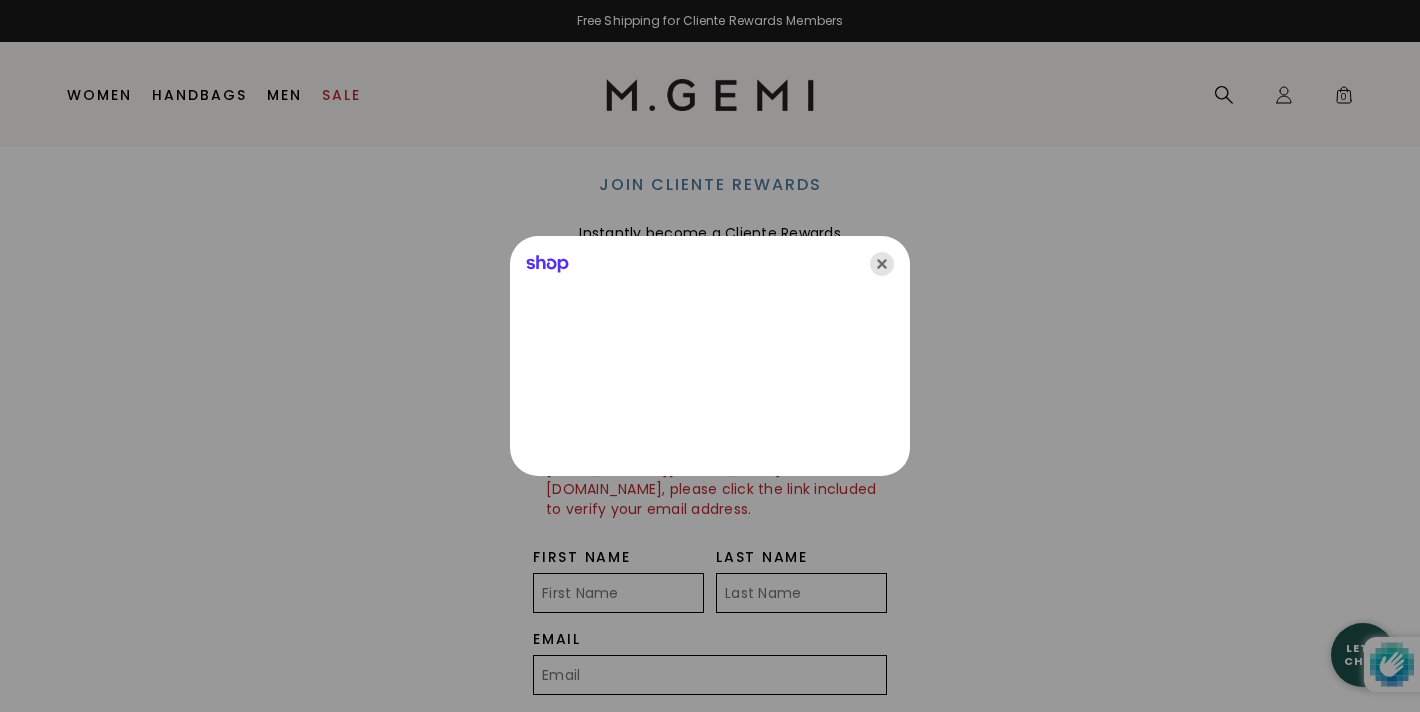 click 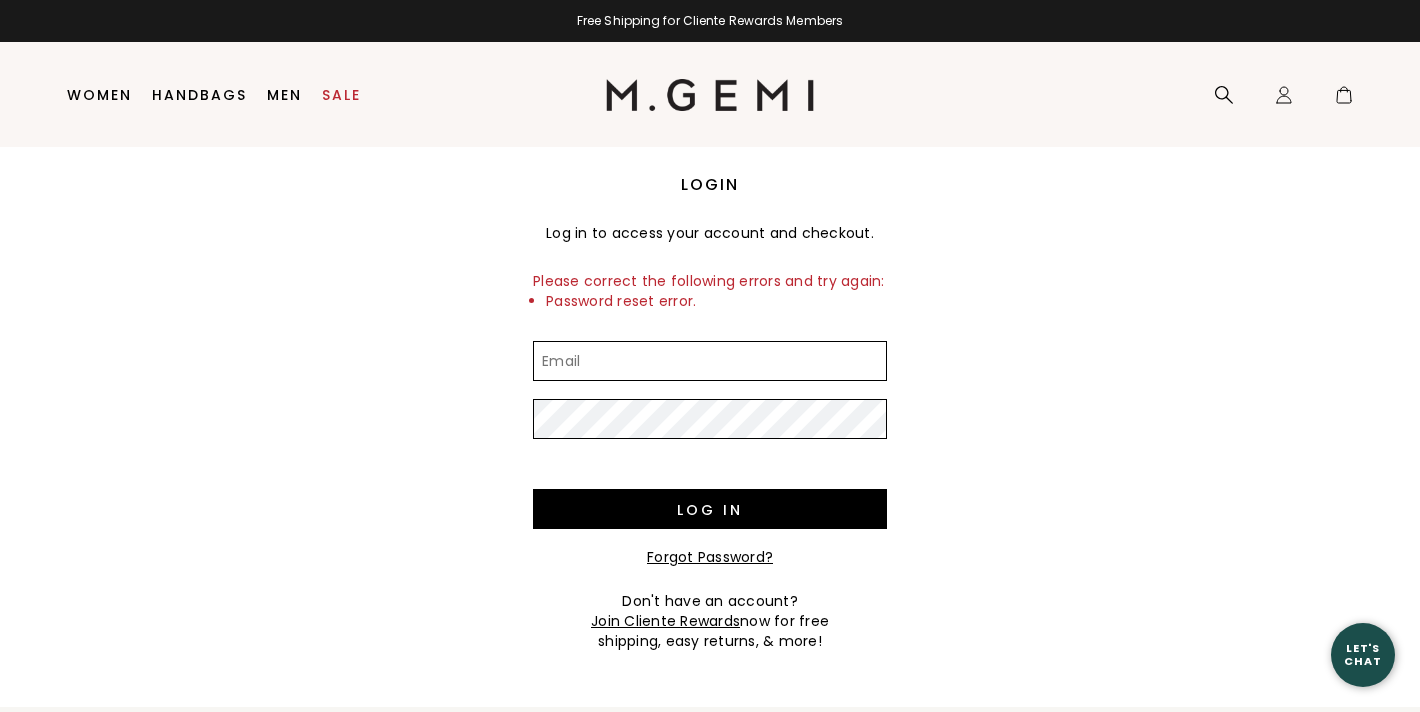 scroll, scrollTop: 0, scrollLeft: 0, axis: both 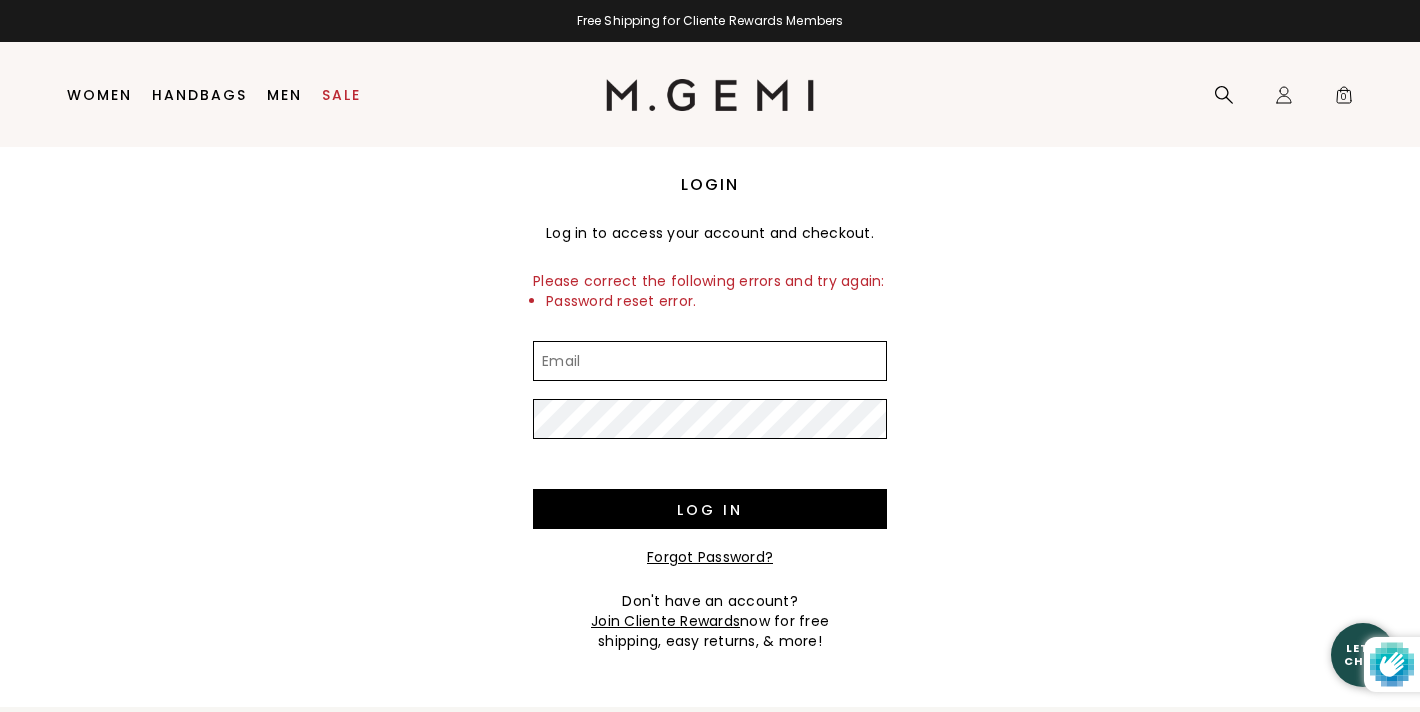 click on "Email" at bounding box center (710, 361) 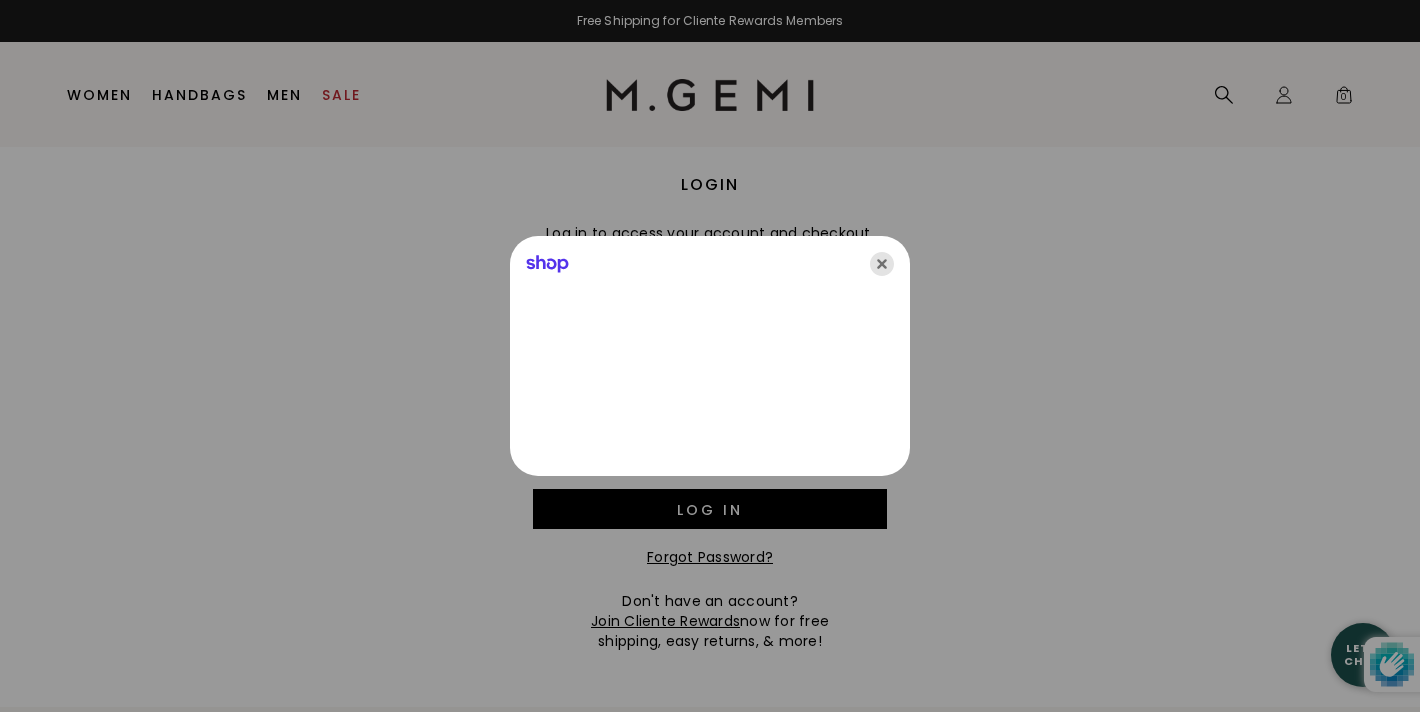 click 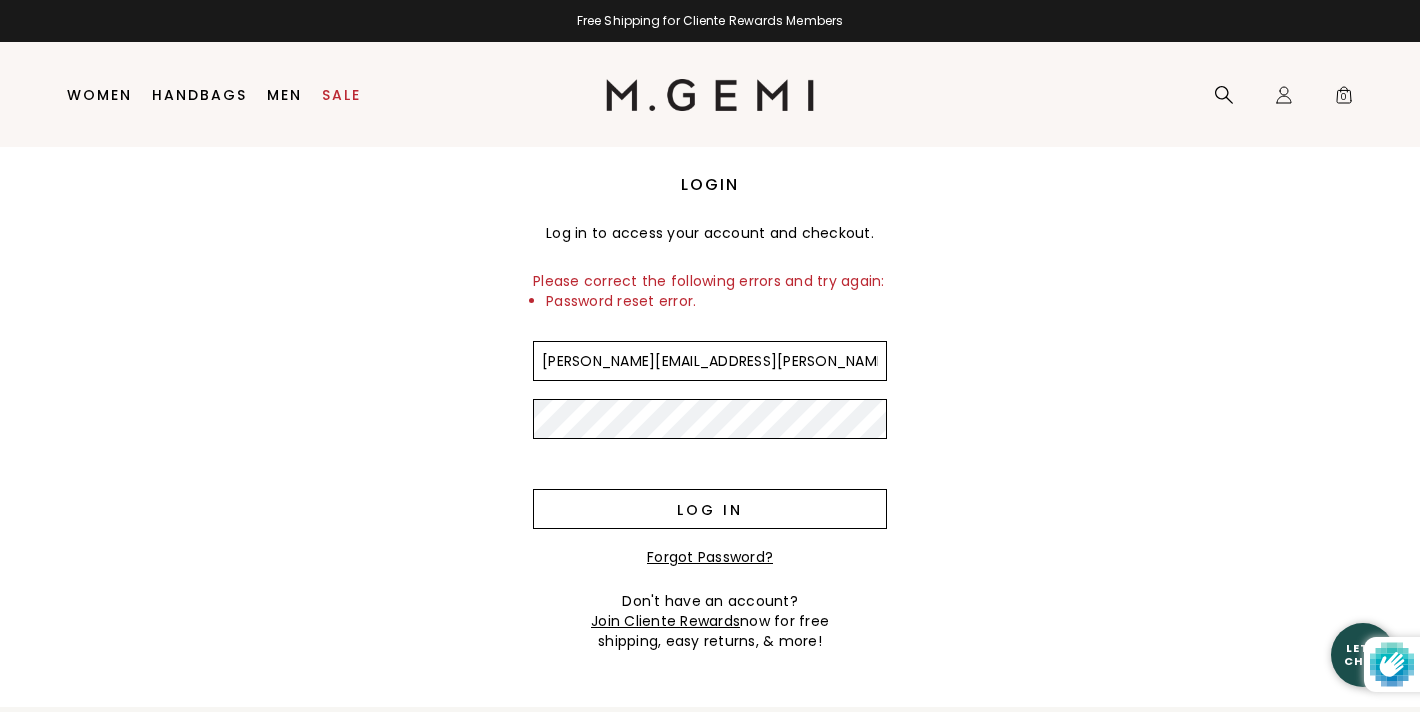 click on "Log in" at bounding box center [710, 509] 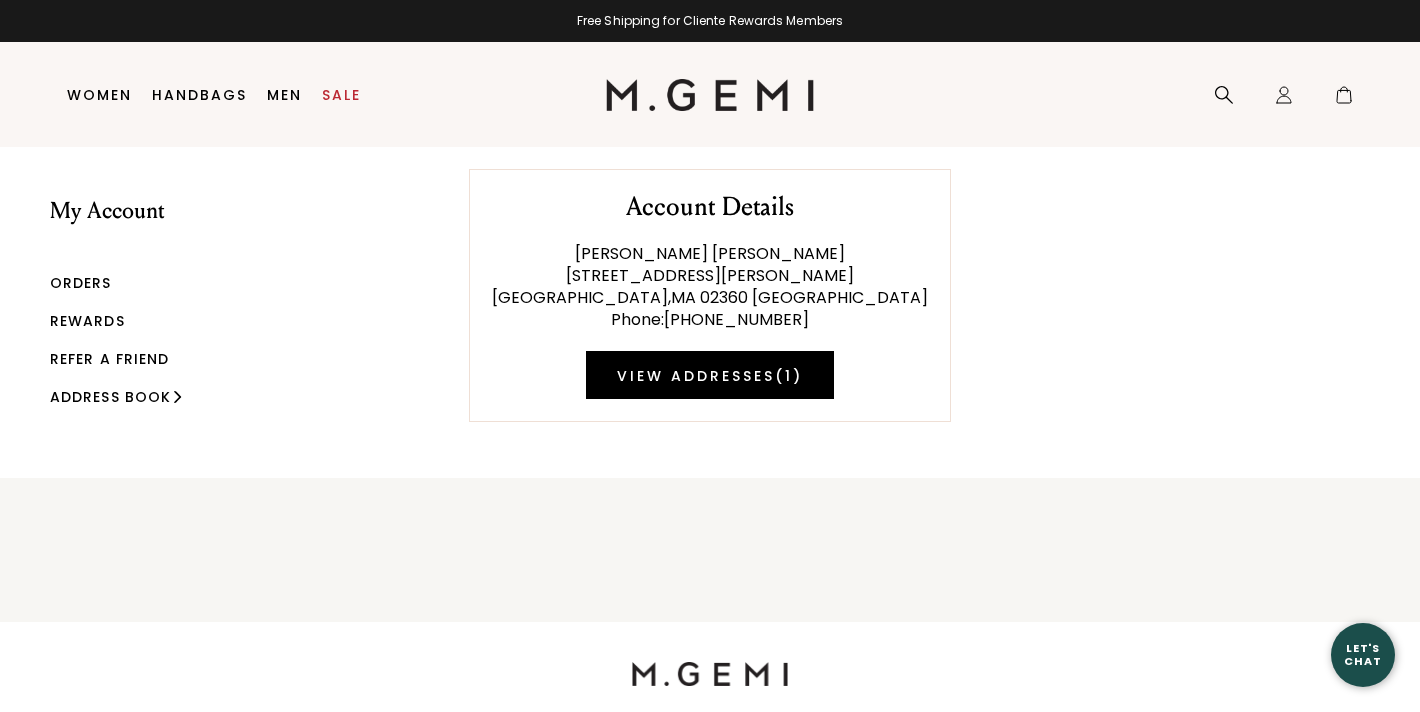 scroll, scrollTop: 0, scrollLeft: 0, axis: both 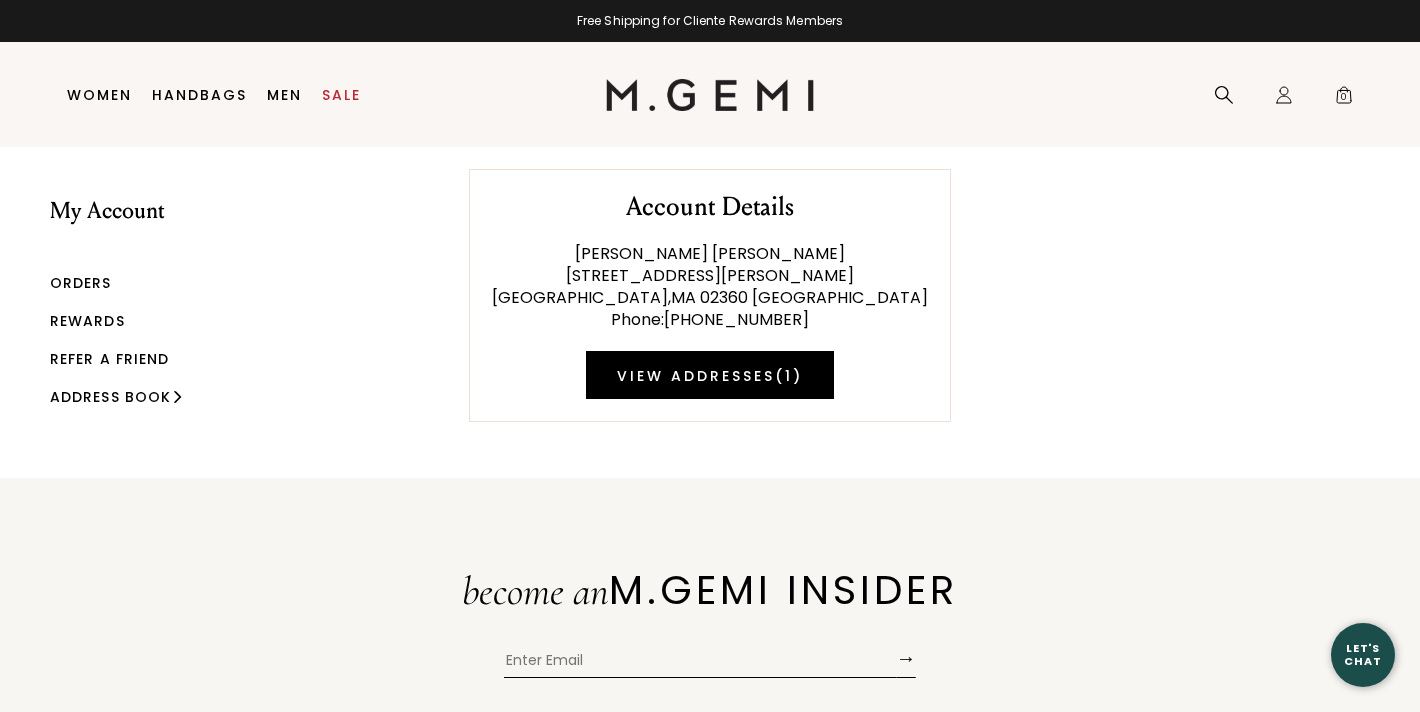 click on "Orders" at bounding box center [81, 283] 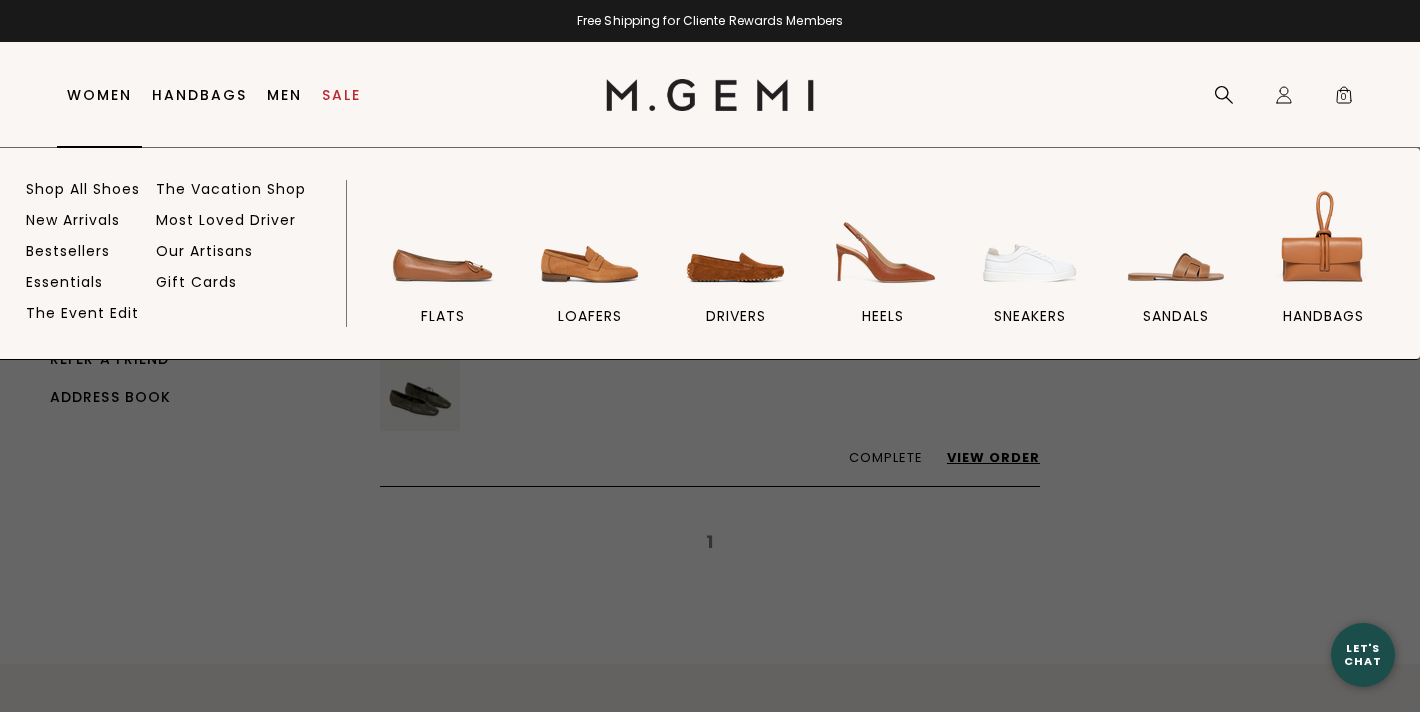 click on "Women" at bounding box center [99, 95] 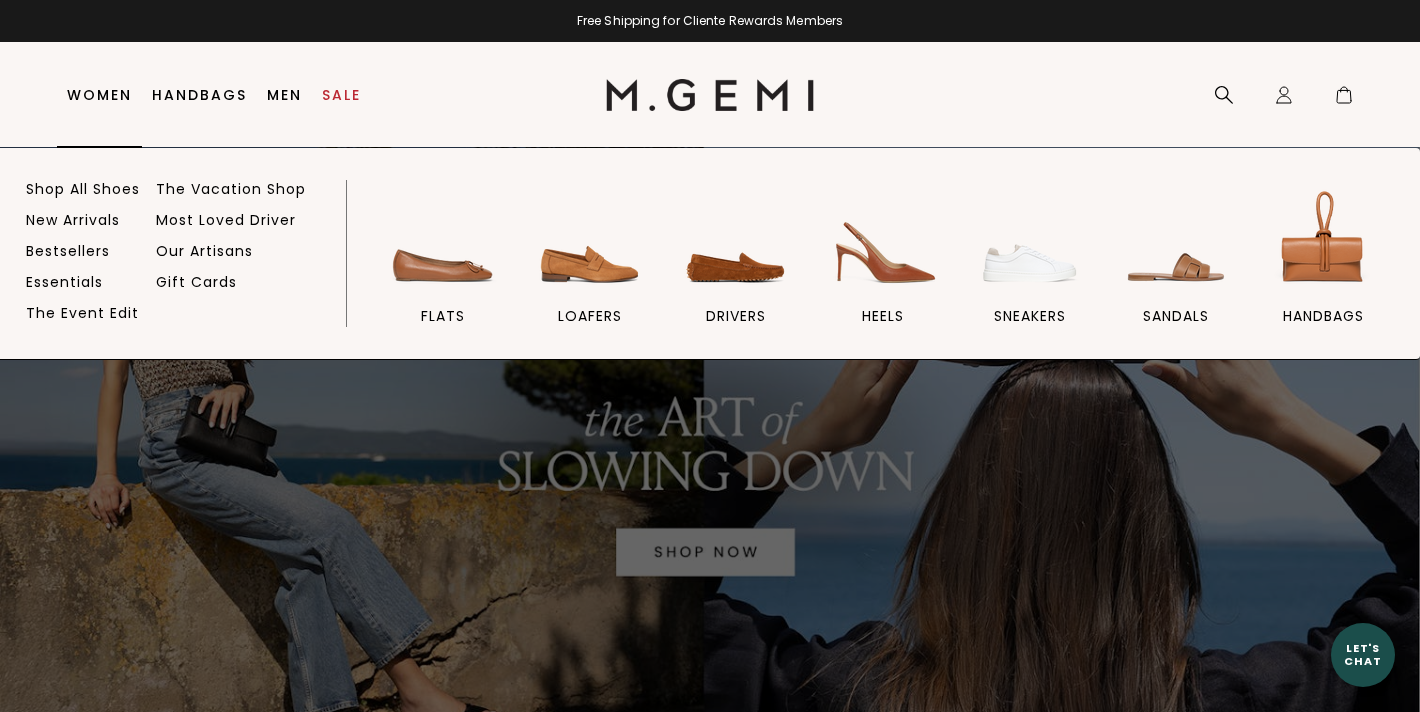 scroll, scrollTop: 0, scrollLeft: 0, axis: both 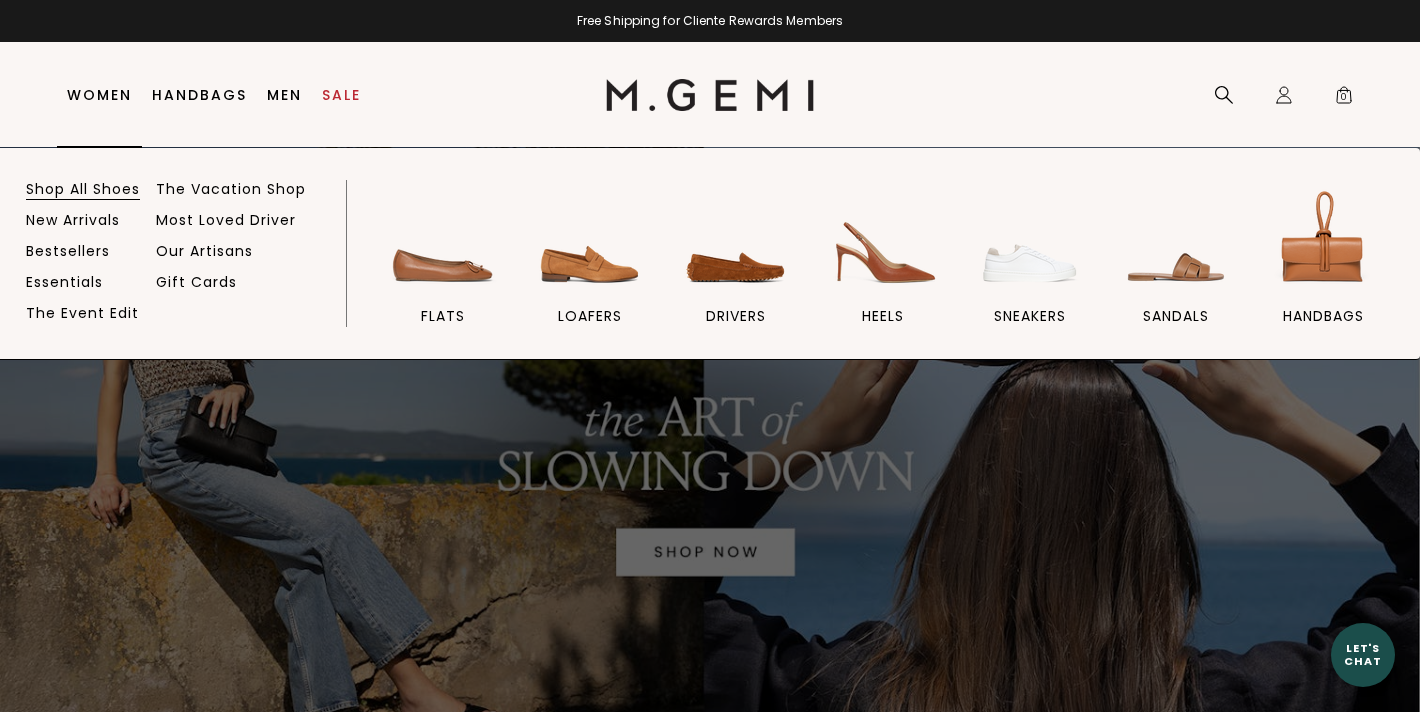 click on "Shop All Shoes" at bounding box center [83, 189] 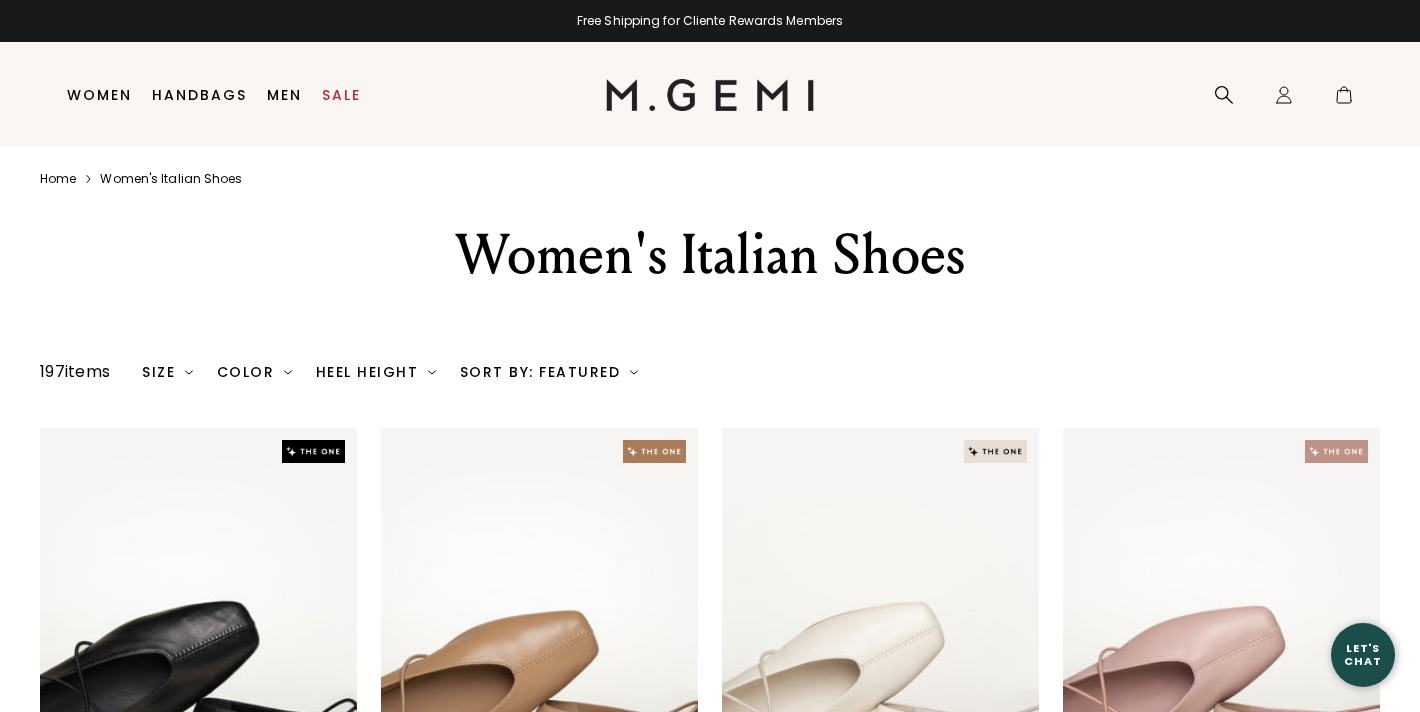 scroll, scrollTop: 0, scrollLeft: 0, axis: both 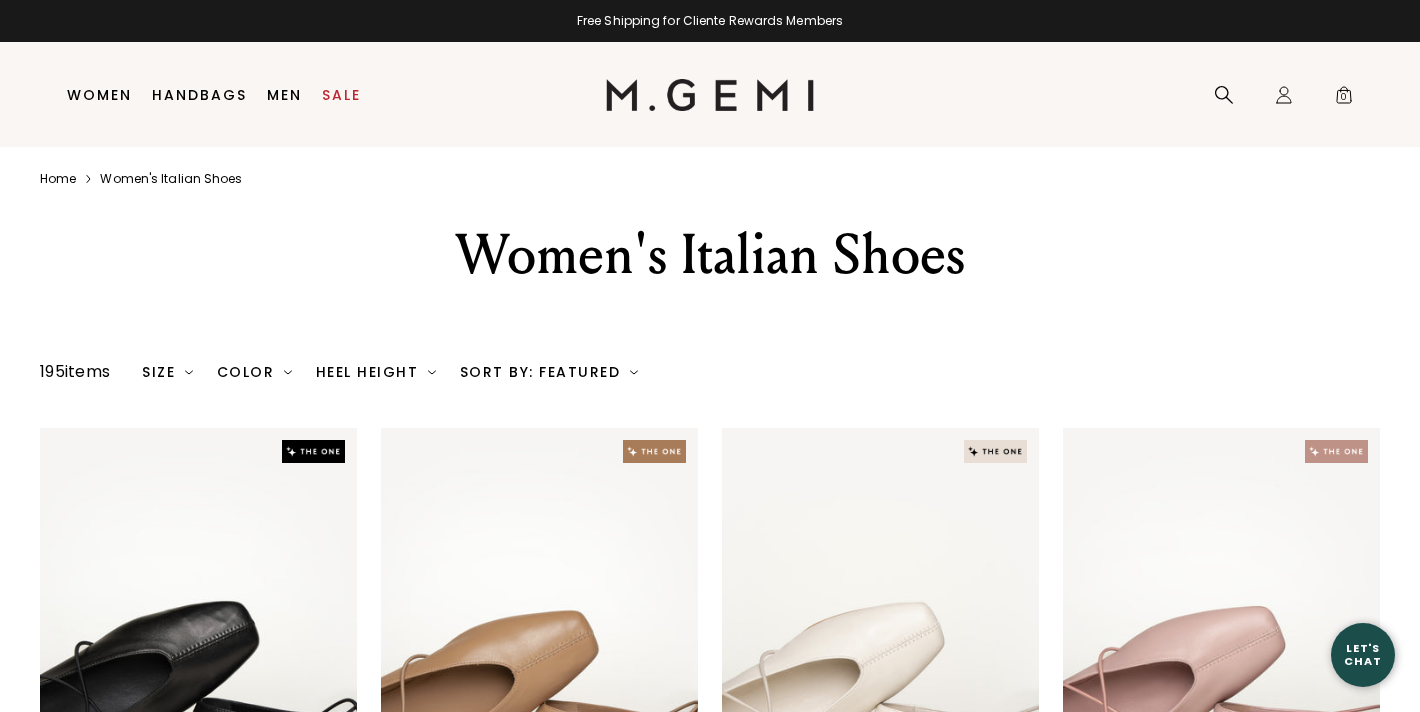click at bounding box center (432, 372) 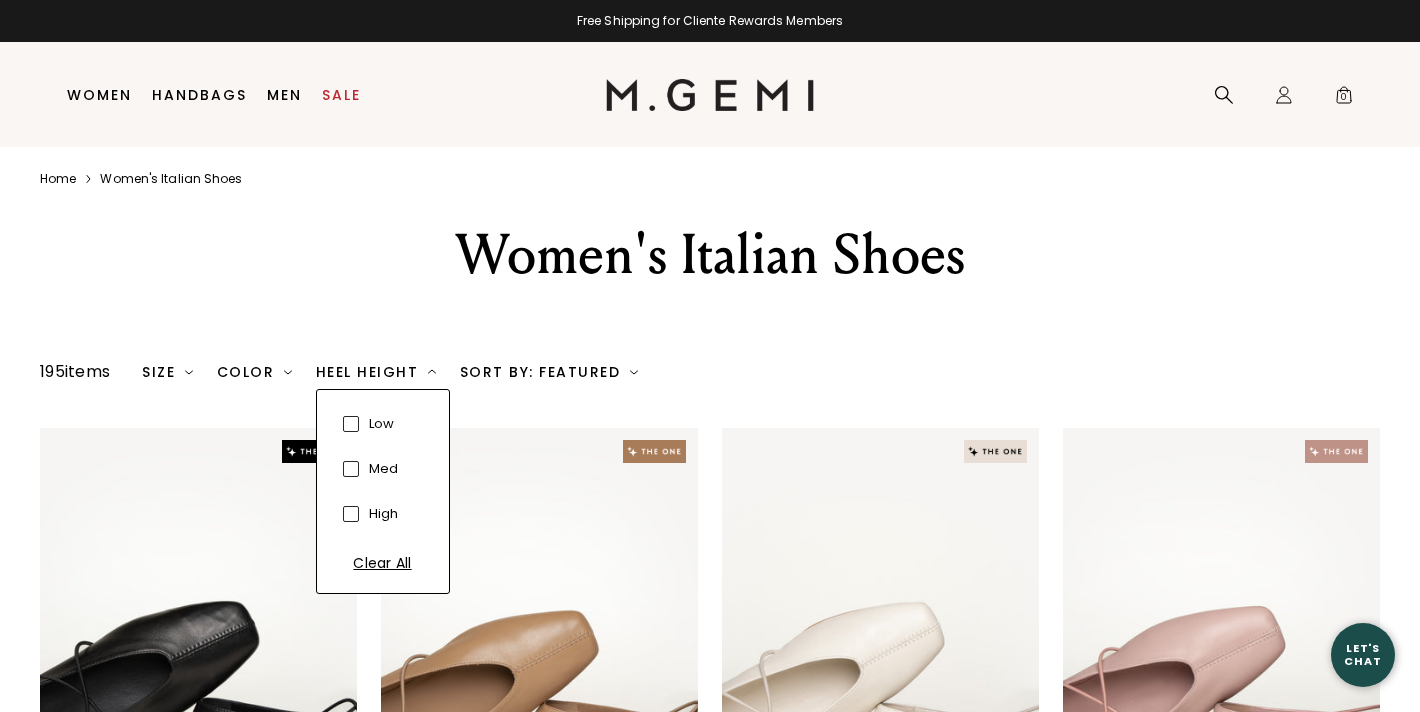 click at bounding box center (351, 469) 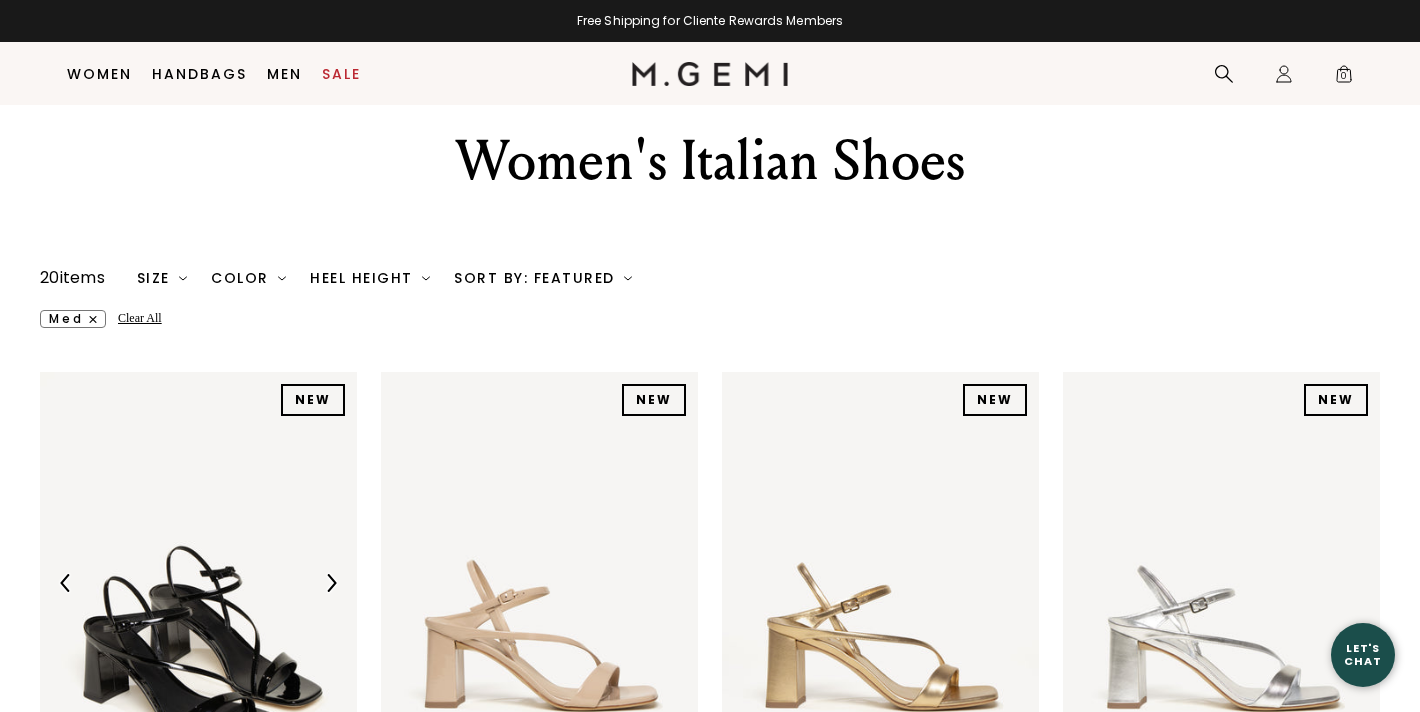 scroll, scrollTop: 0, scrollLeft: 0, axis: both 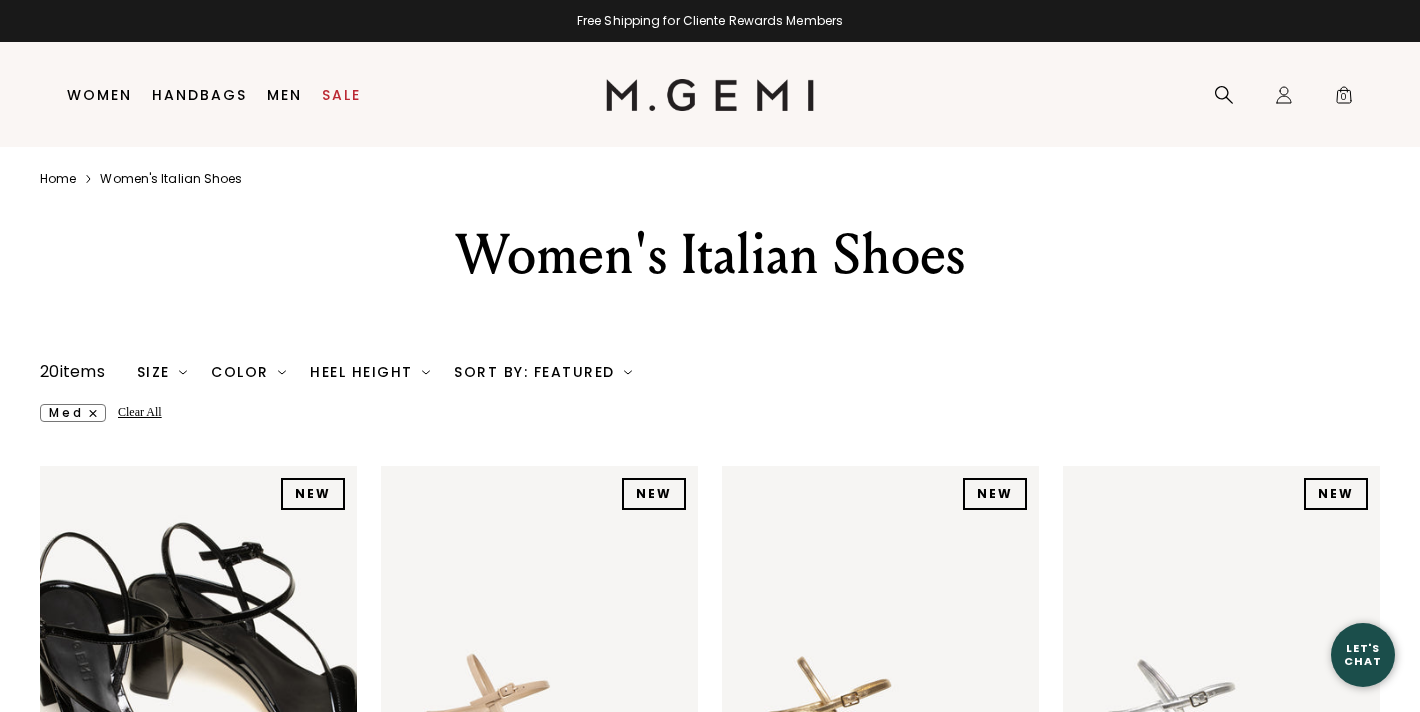 click at bounding box center (426, 372) 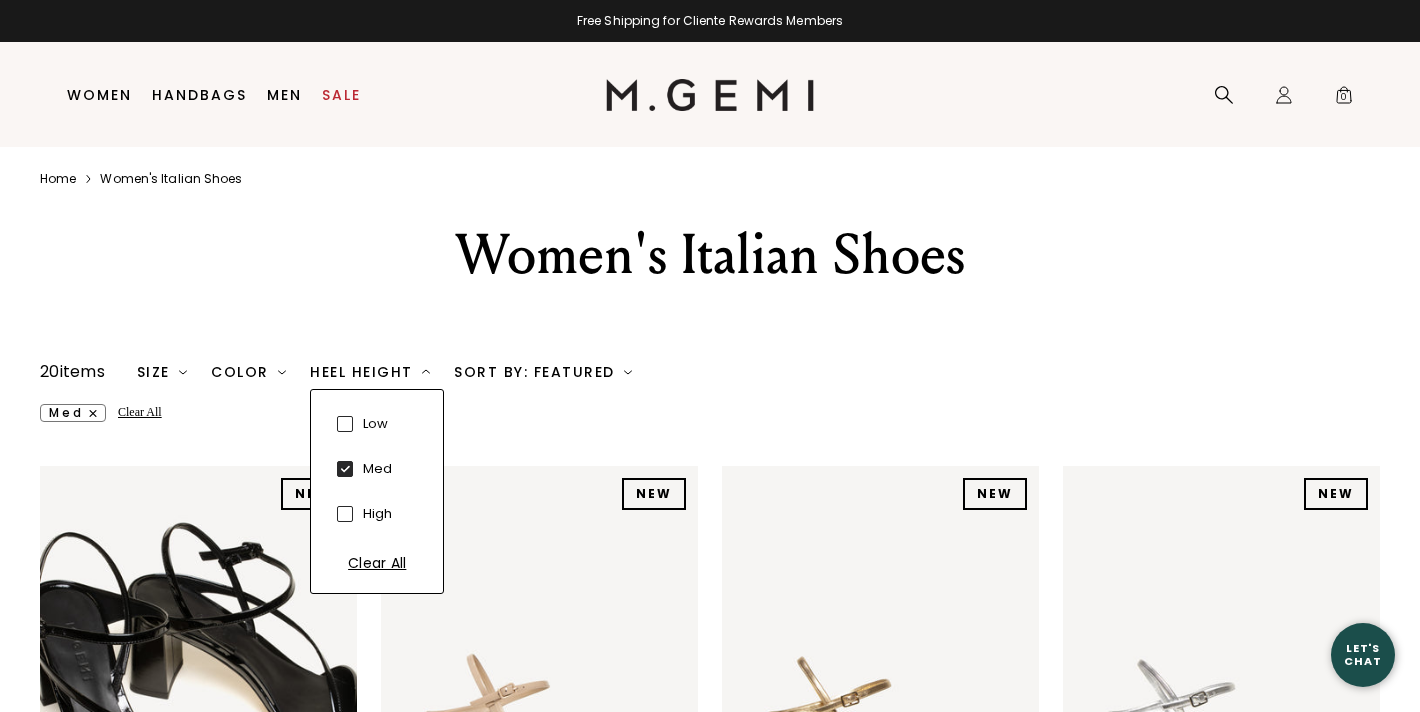 click on "low" at bounding box center (377, 424) 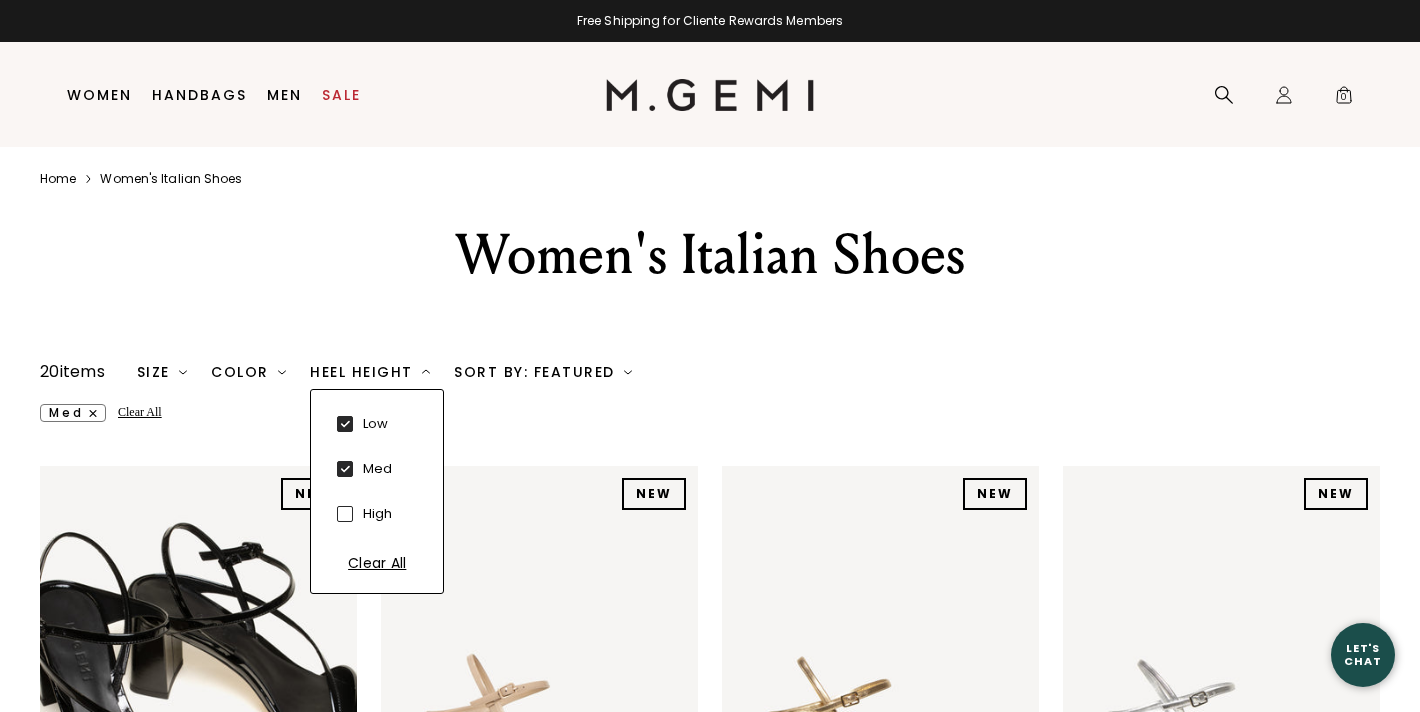 checkbox on "true" 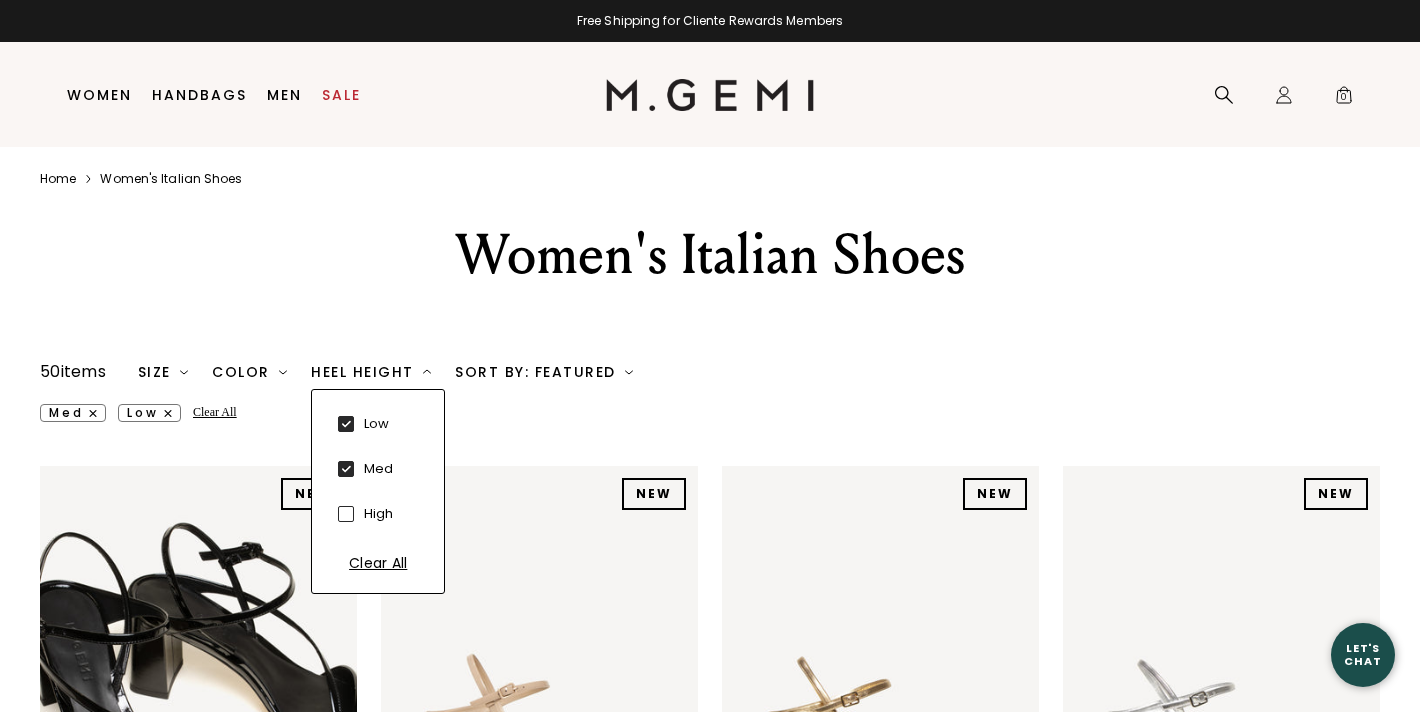 scroll, scrollTop: 0, scrollLeft: 0, axis: both 